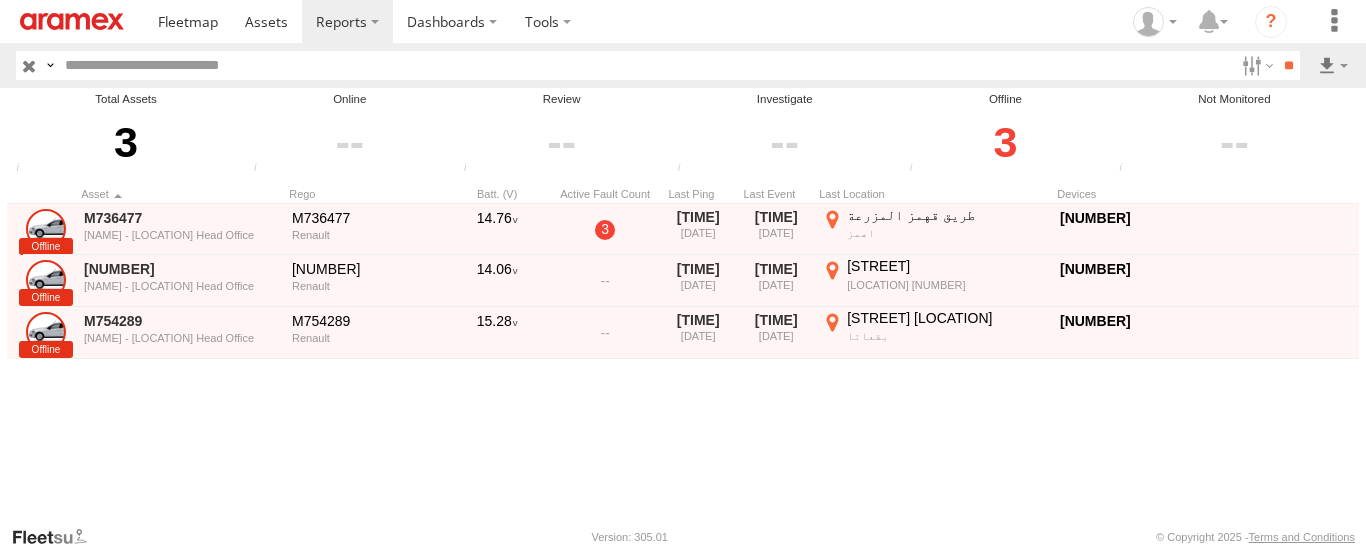 scroll, scrollTop: 0, scrollLeft: 0, axis: both 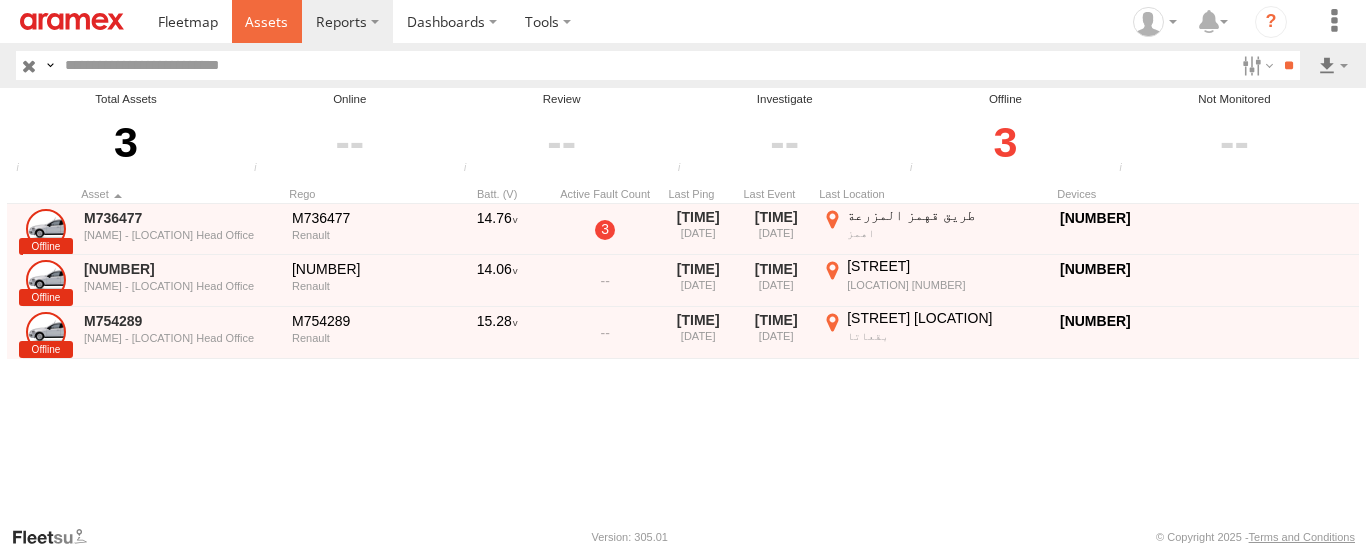 click at bounding box center (266, 21) 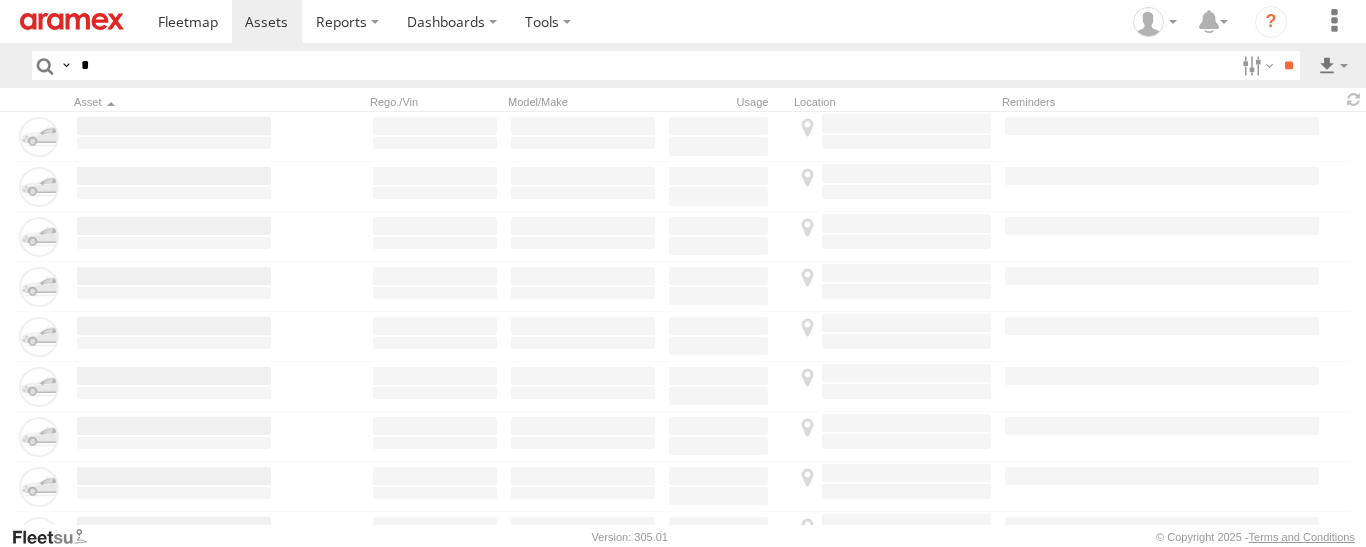 scroll, scrollTop: 0, scrollLeft: 0, axis: both 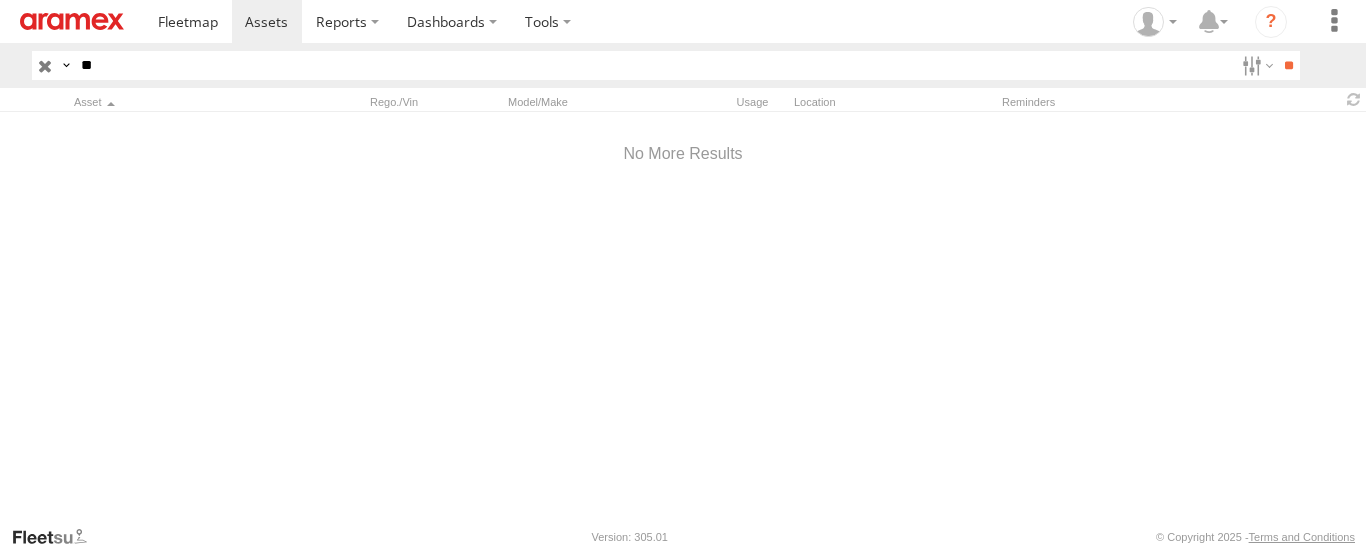 type on "*" 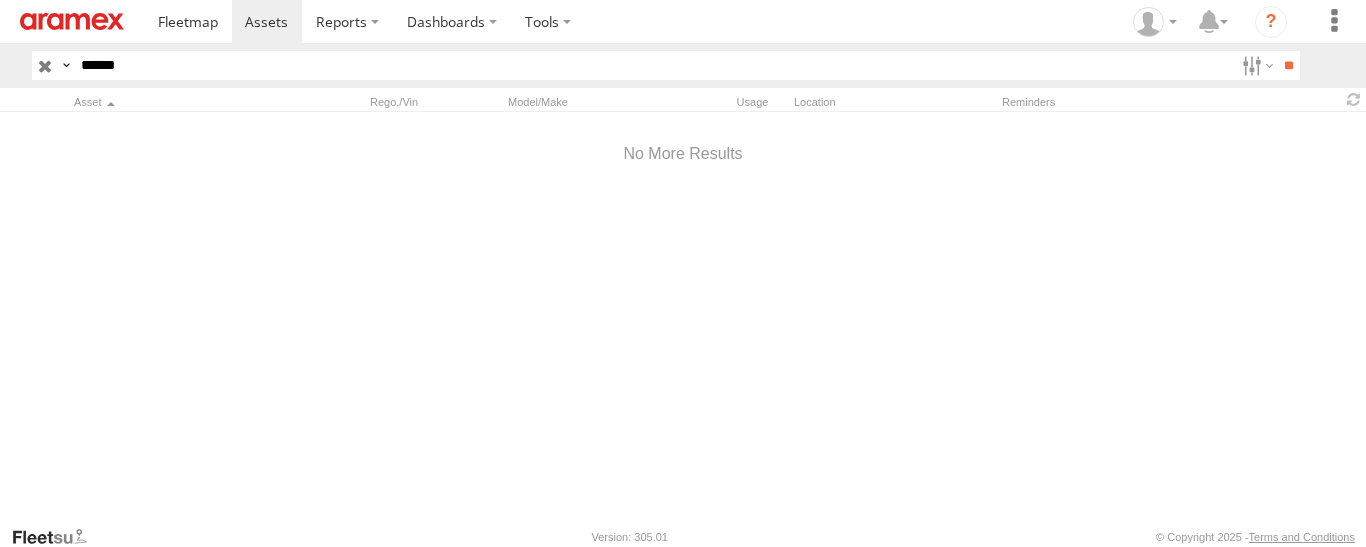 type on "******" 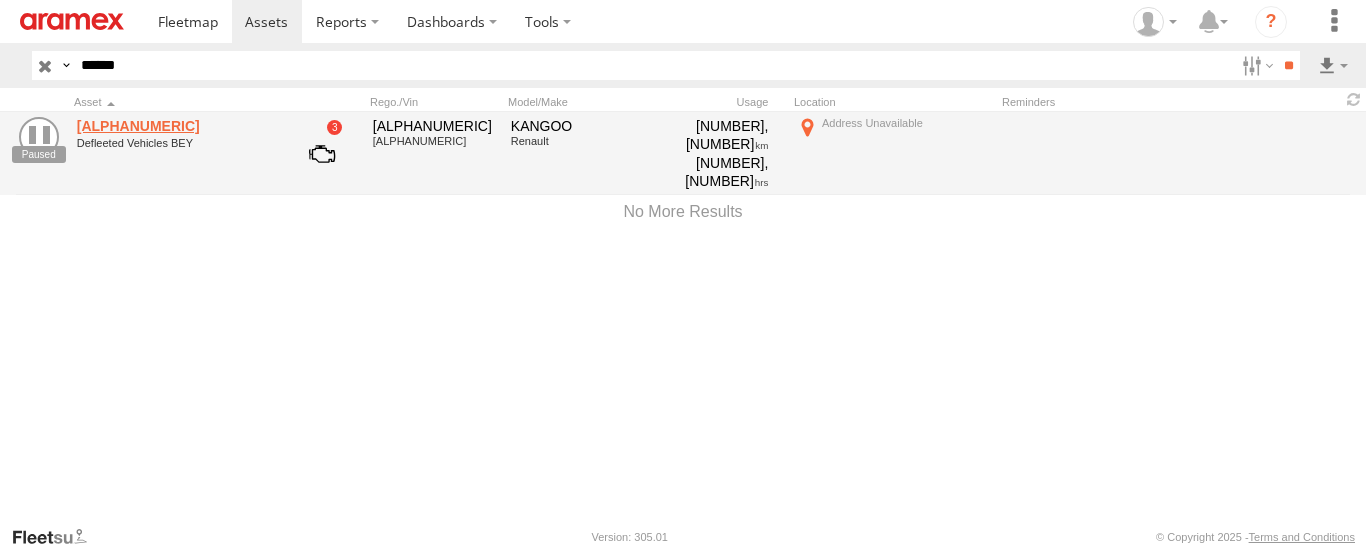 click on "M214037" at bounding box center (174, 126) 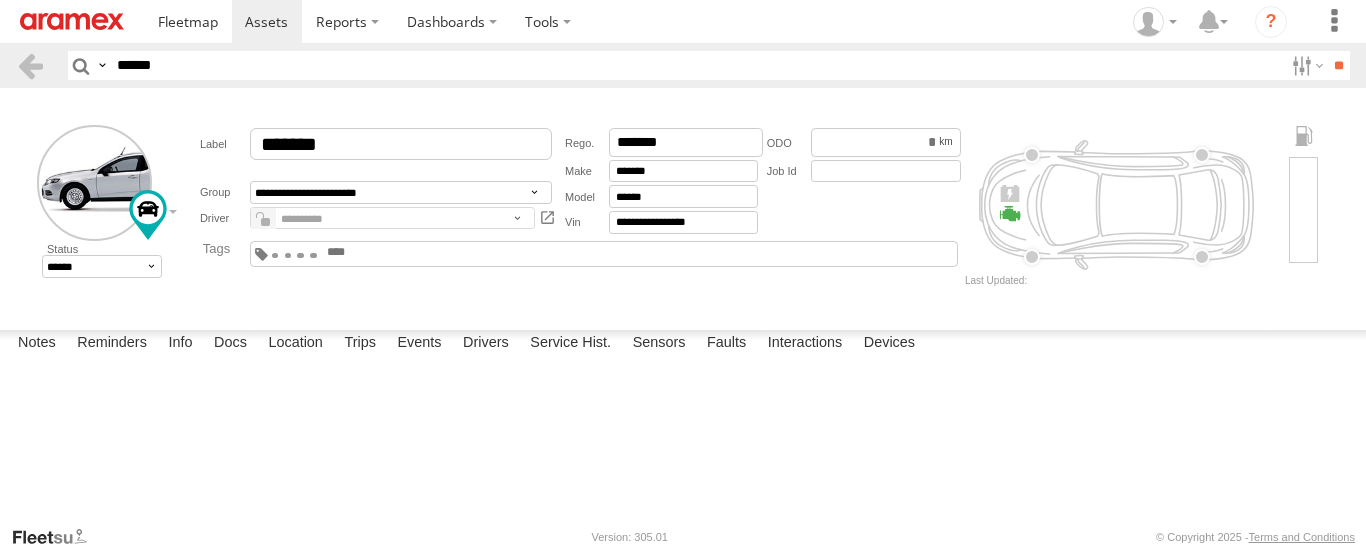 scroll, scrollTop: 0, scrollLeft: 0, axis: both 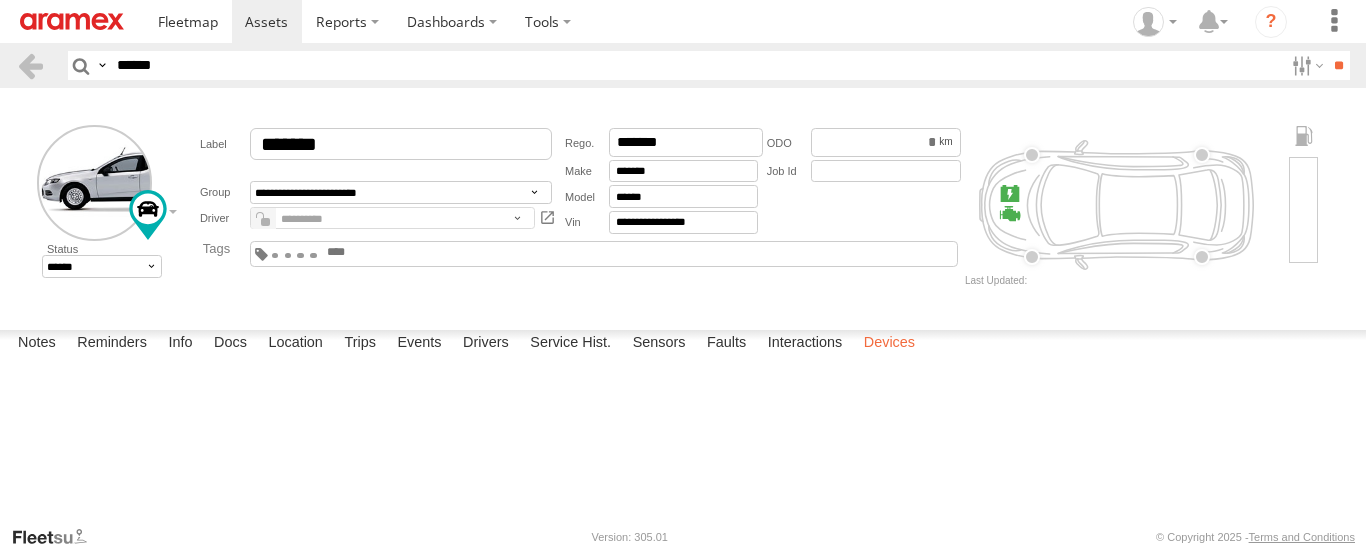 click on "Devices" at bounding box center [889, 344] 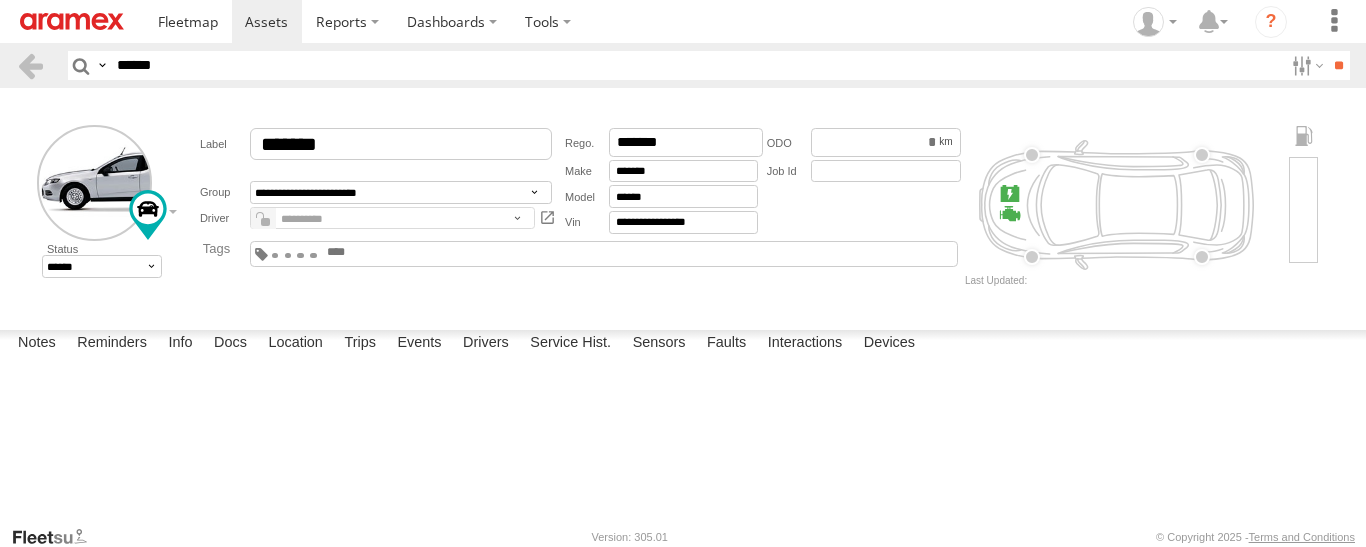 drag, startPoint x: 180, startPoint y: 60, endPoint x: 70, endPoint y: 53, distance: 110.2225 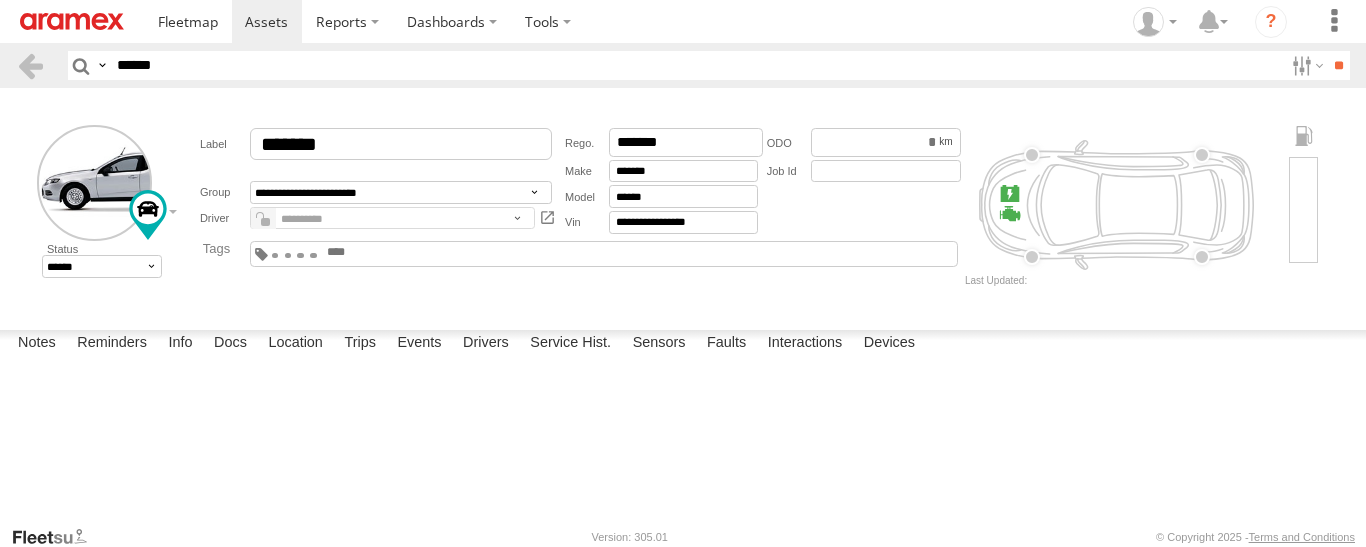 type on "******" 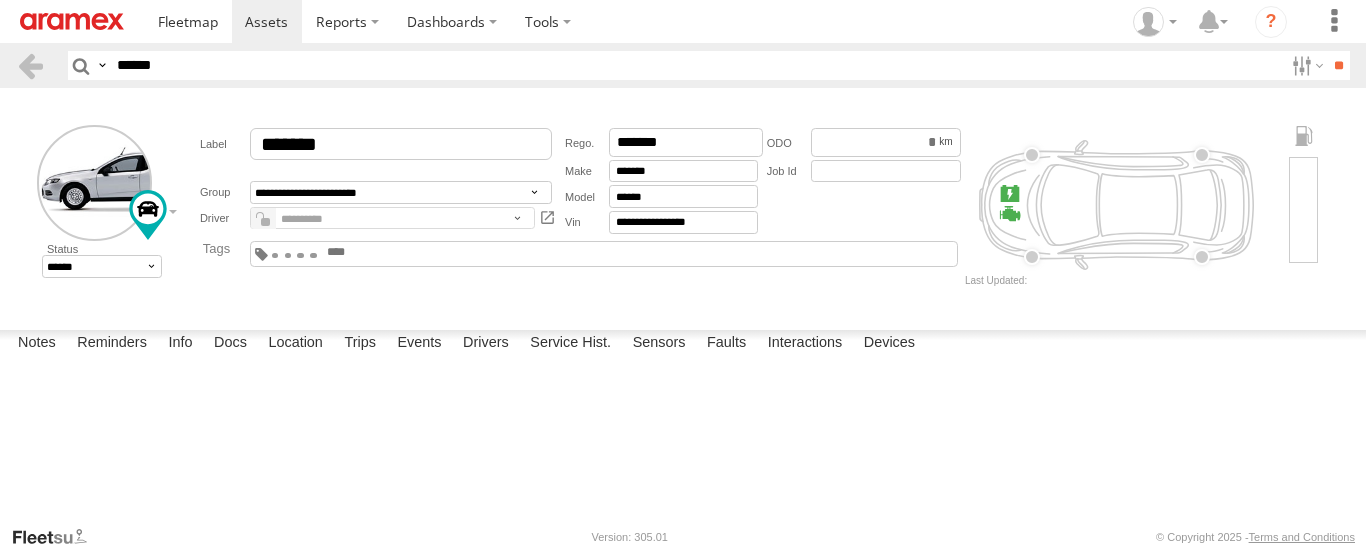 click on "**" at bounding box center (1338, 65) 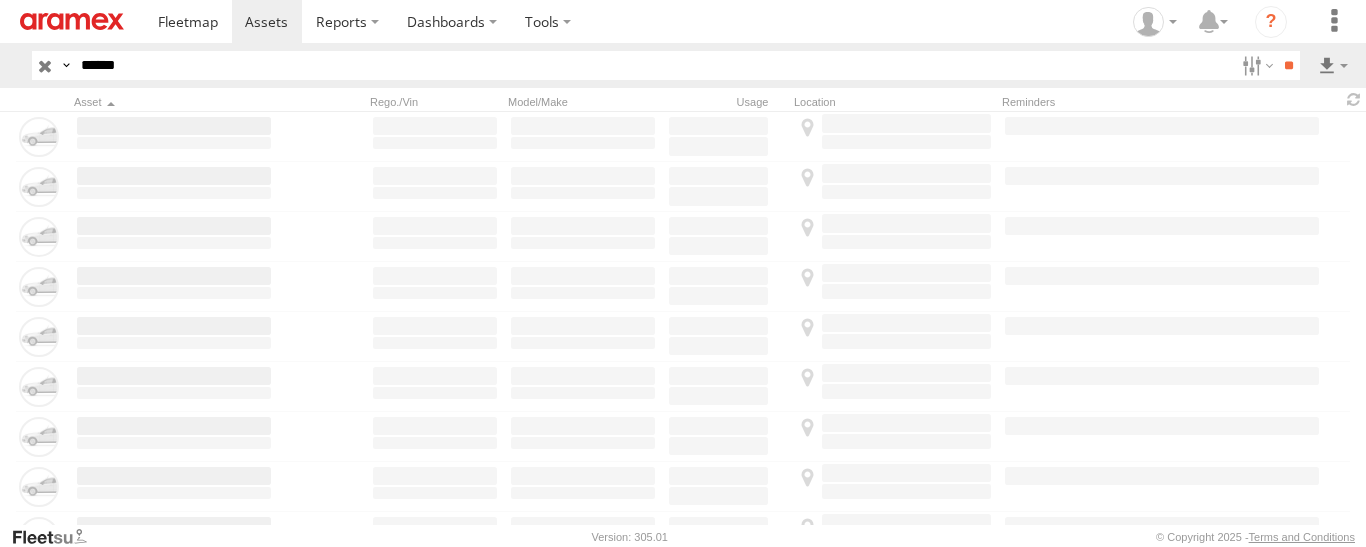 scroll, scrollTop: 0, scrollLeft: 0, axis: both 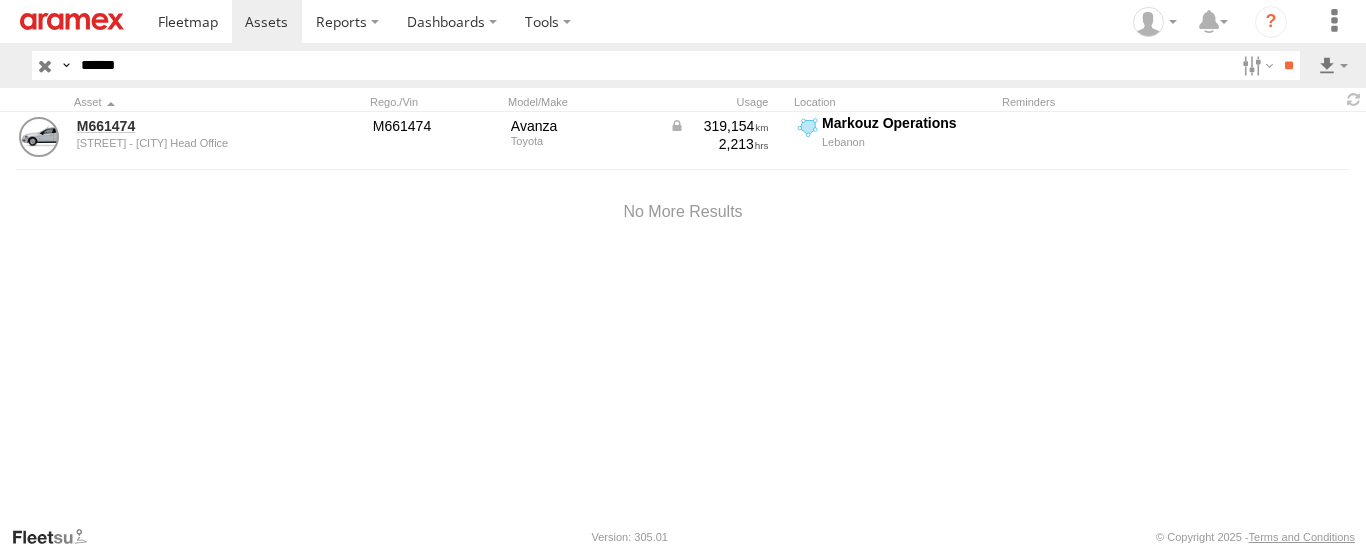 click on "******" at bounding box center [653, 65] 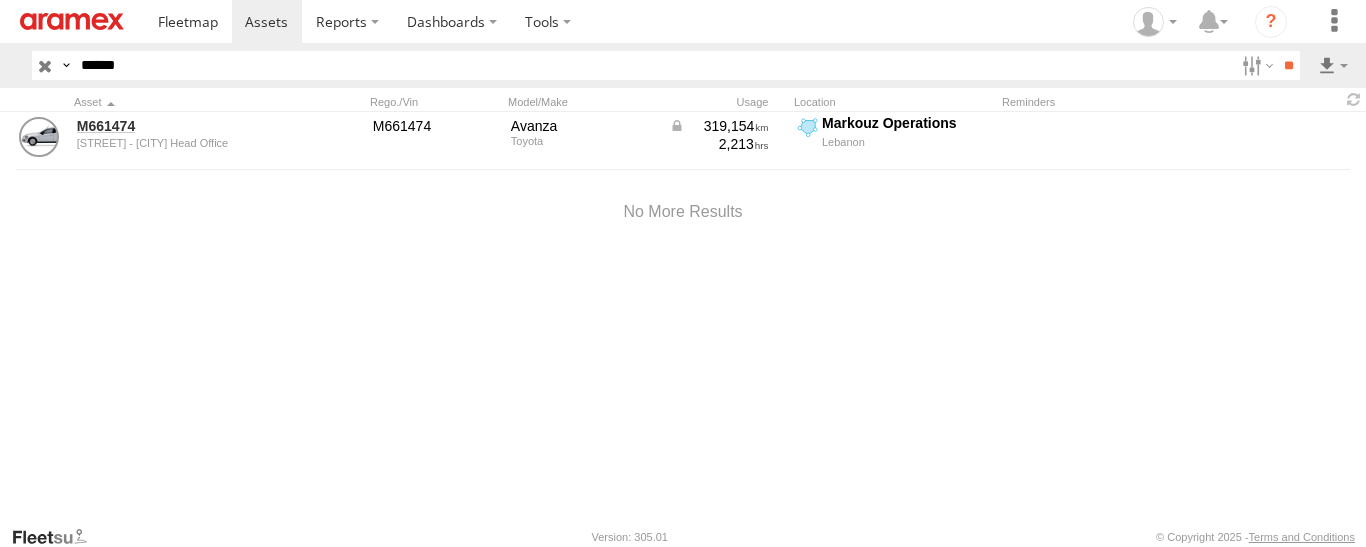 click on "**" at bounding box center [1288, 65] 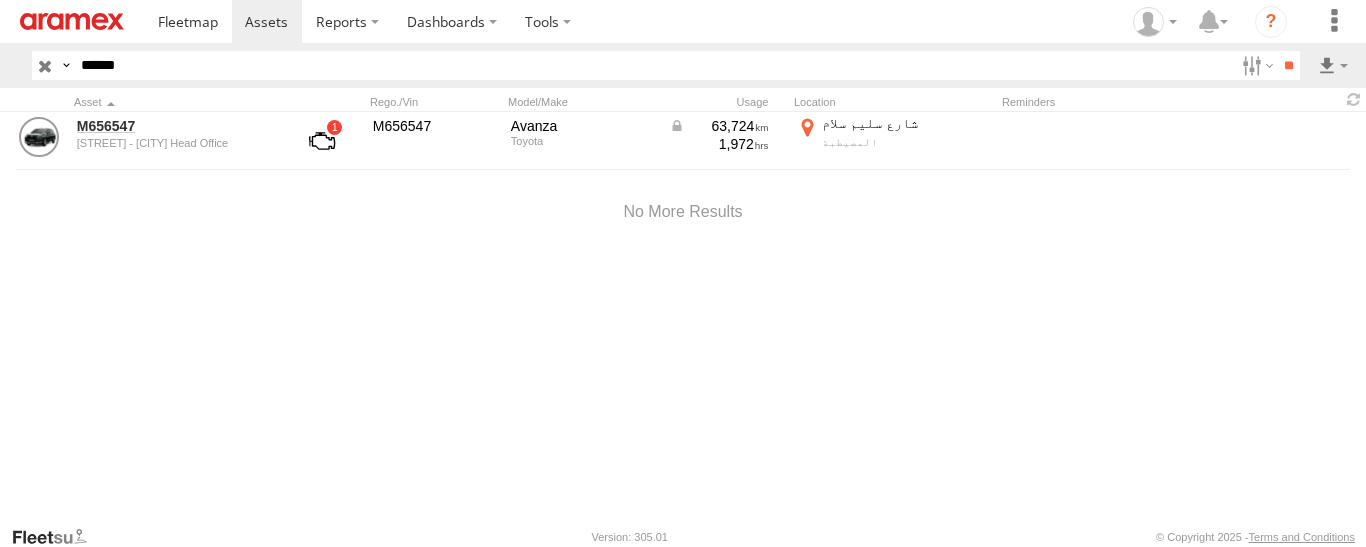 click on "******" at bounding box center (653, 65) 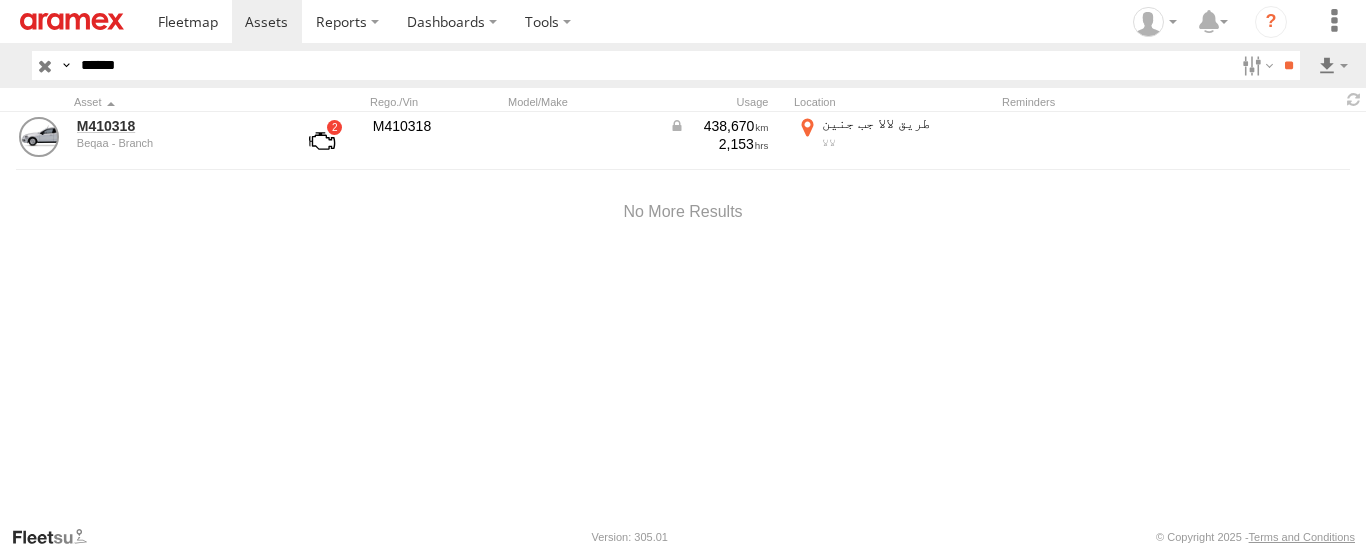 drag, startPoint x: 134, startPoint y: 69, endPoint x: 18, endPoint y: 67, distance: 116.01724 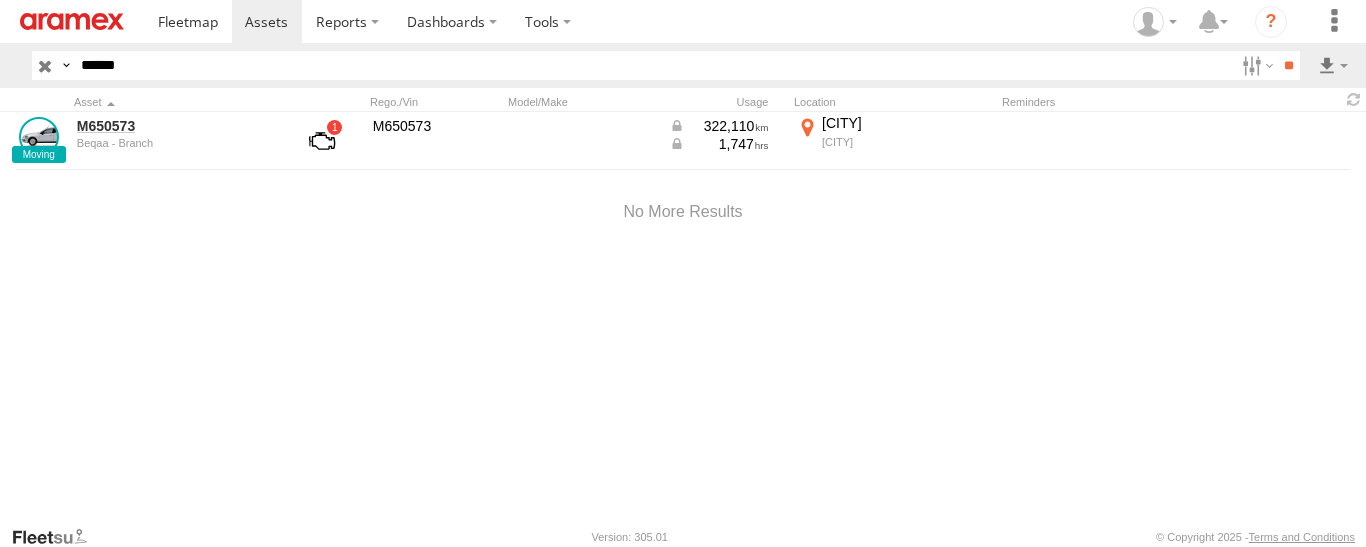drag, startPoint x: 141, startPoint y: 55, endPoint x: 17, endPoint y: 67, distance: 124.57929 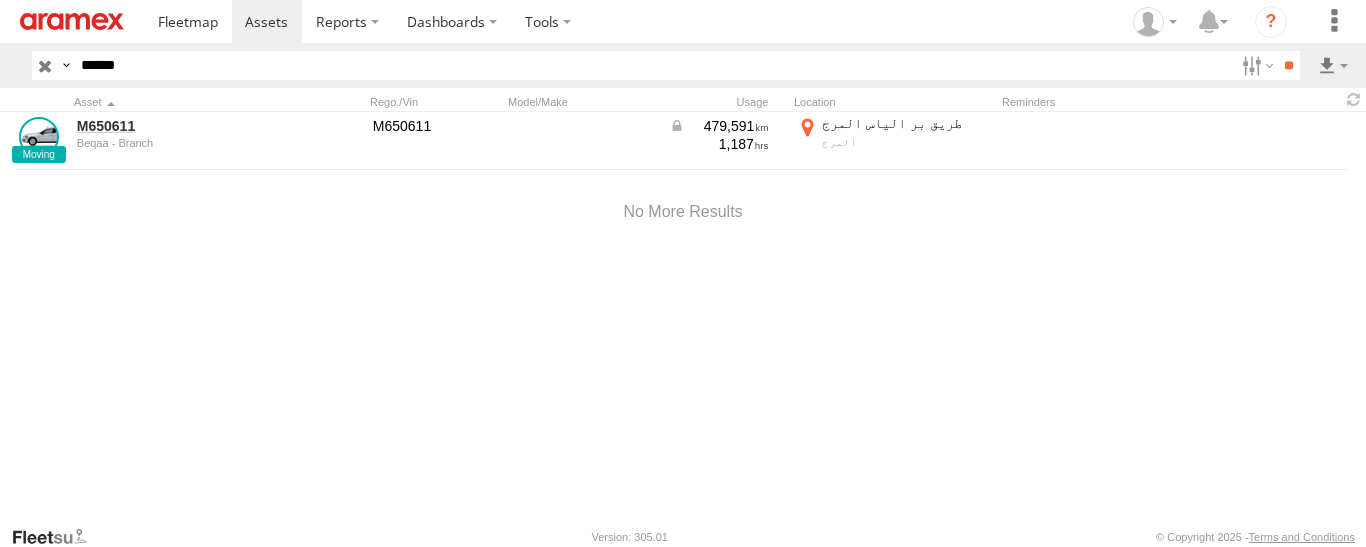 drag, startPoint x: 178, startPoint y: 73, endPoint x: 61, endPoint y: 76, distance: 117.03845 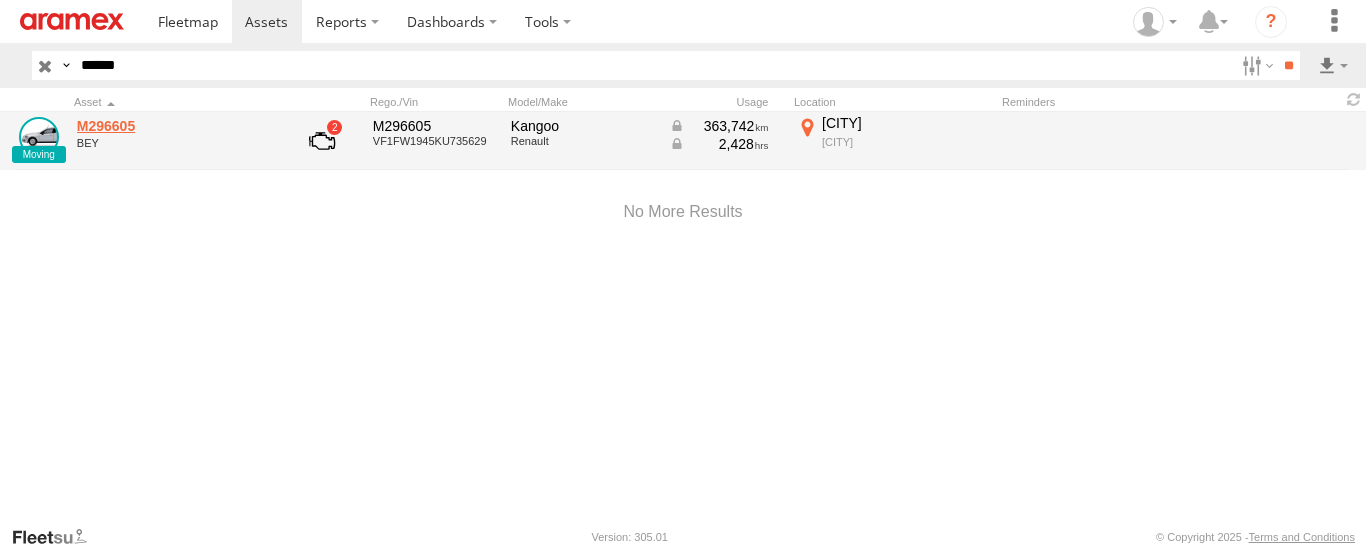click on "M296605" at bounding box center (174, 126) 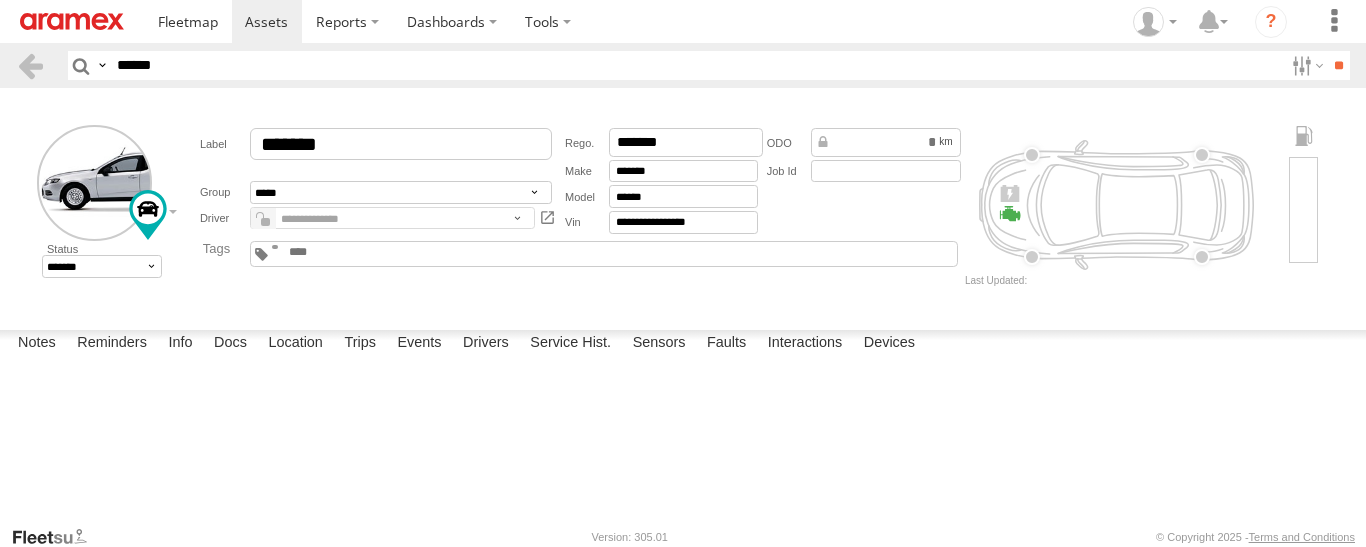 scroll, scrollTop: 0, scrollLeft: 0, axis: both 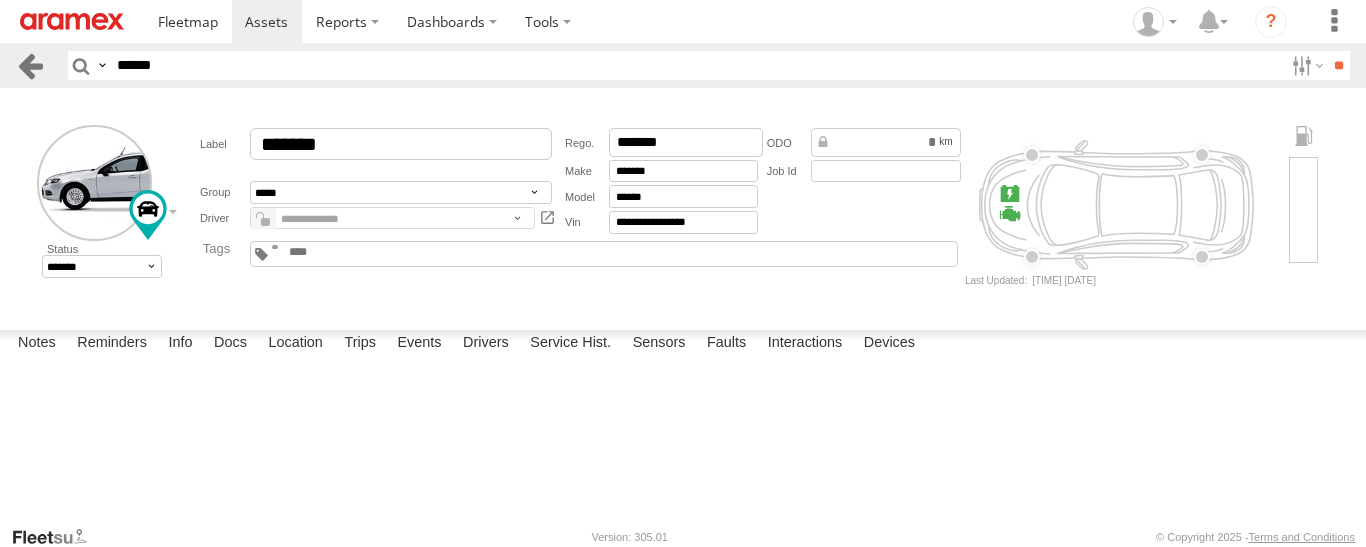 click at bounding box center [30, 65] 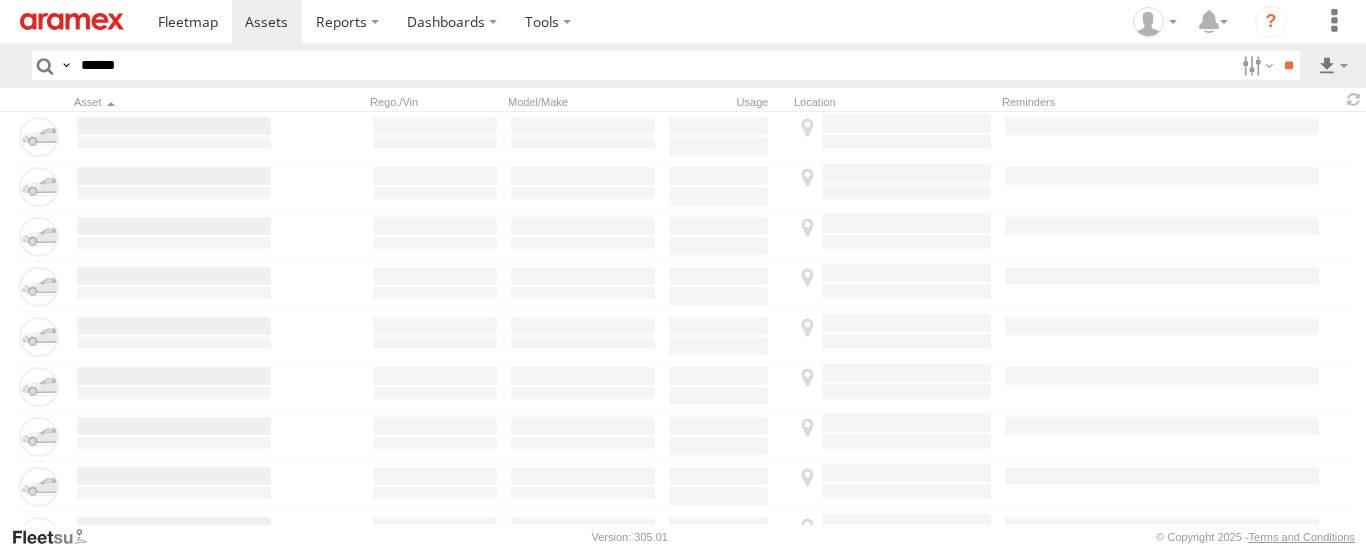 scroll, scrollTop: 0, scrollLeft: 0, axis: both 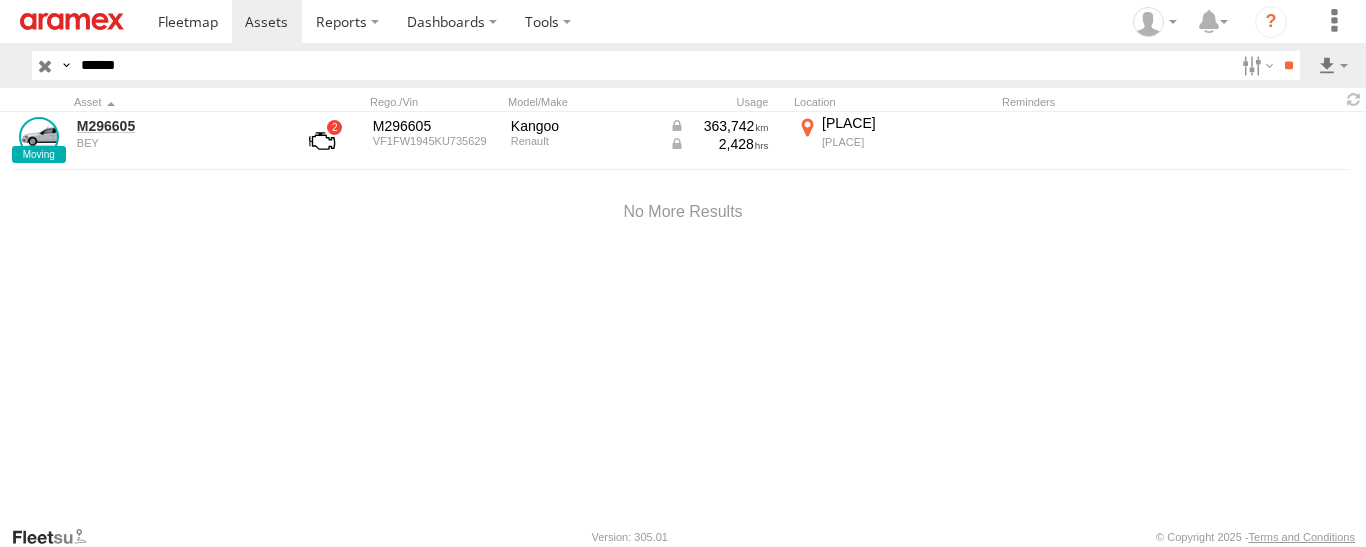 drag, startPoint x: 144, startPoint y: 67, endPoint x: 62, endPoint y: 68, distance: 82.006096 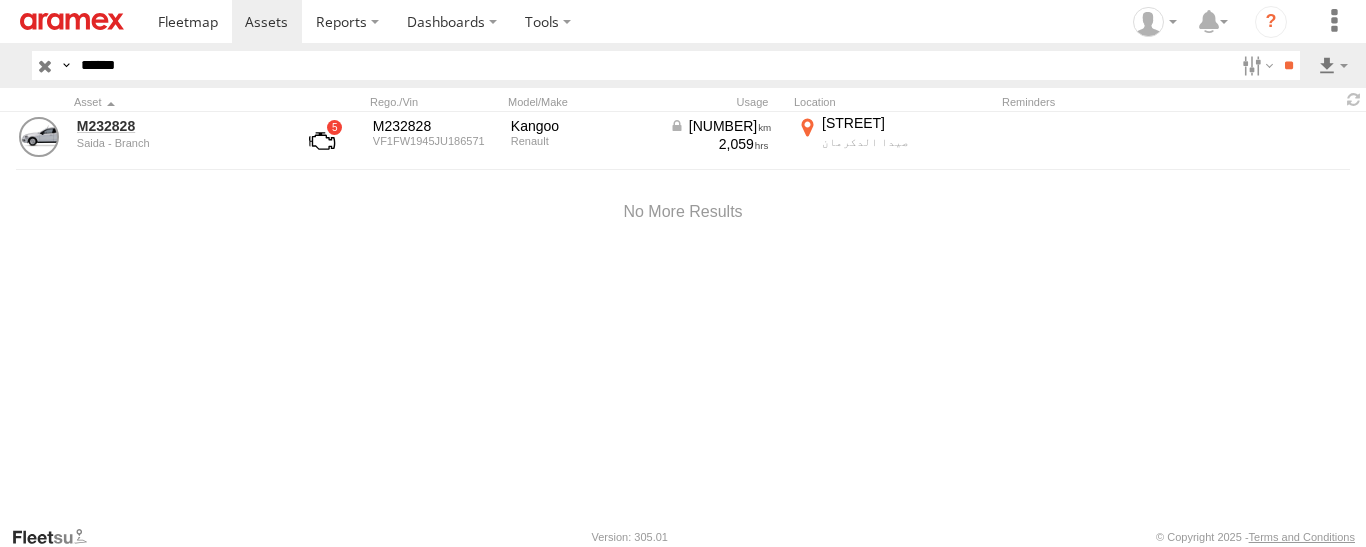 drag, startPoint x: 146, startPoint y: 58, endPoint x: 31, endPoint y: 62, distance: 115.06954 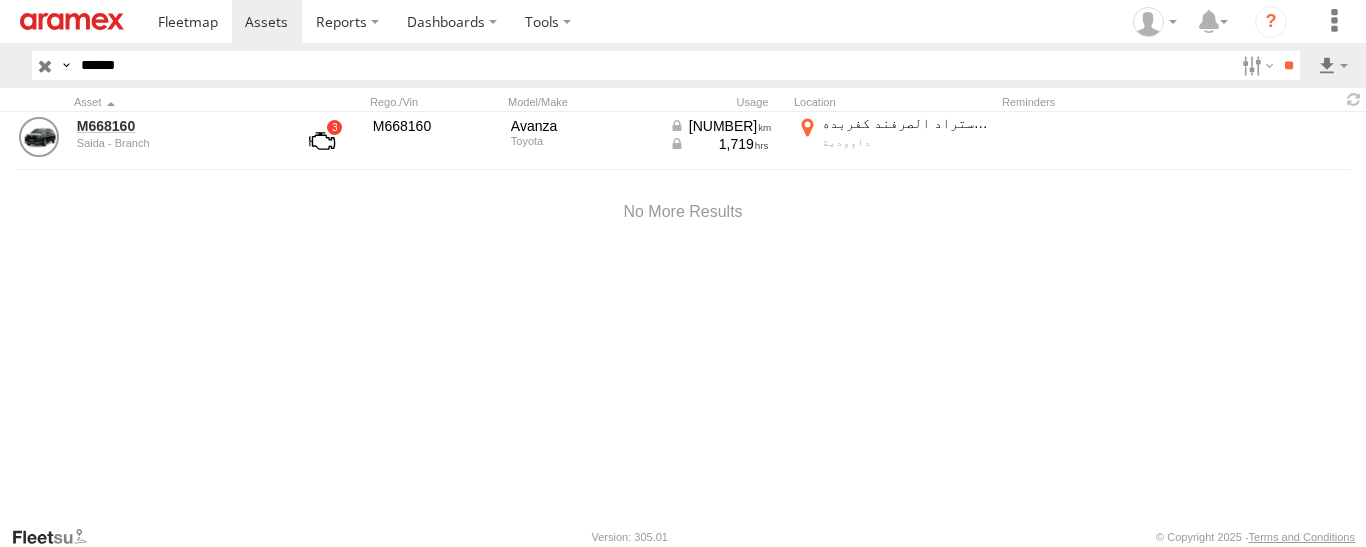 click on "******" at bounding box center [653, 65] 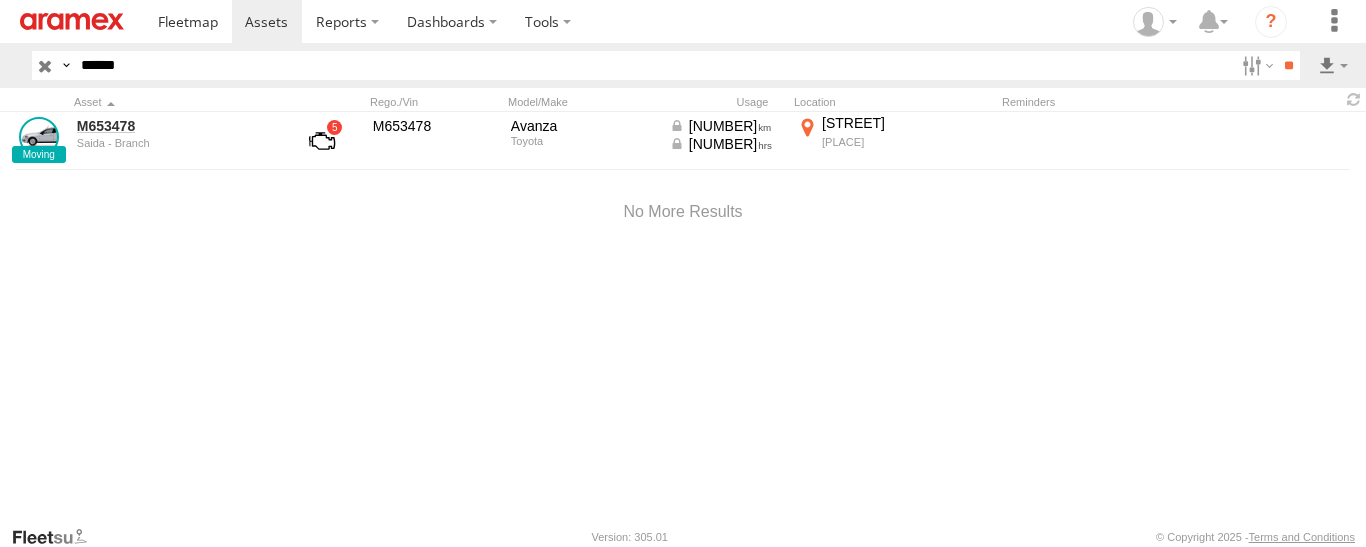 drag, startPoint x: 157, startPoint y: 49, endPoint x: 93, endPoint y: 55, distance: 64.28063 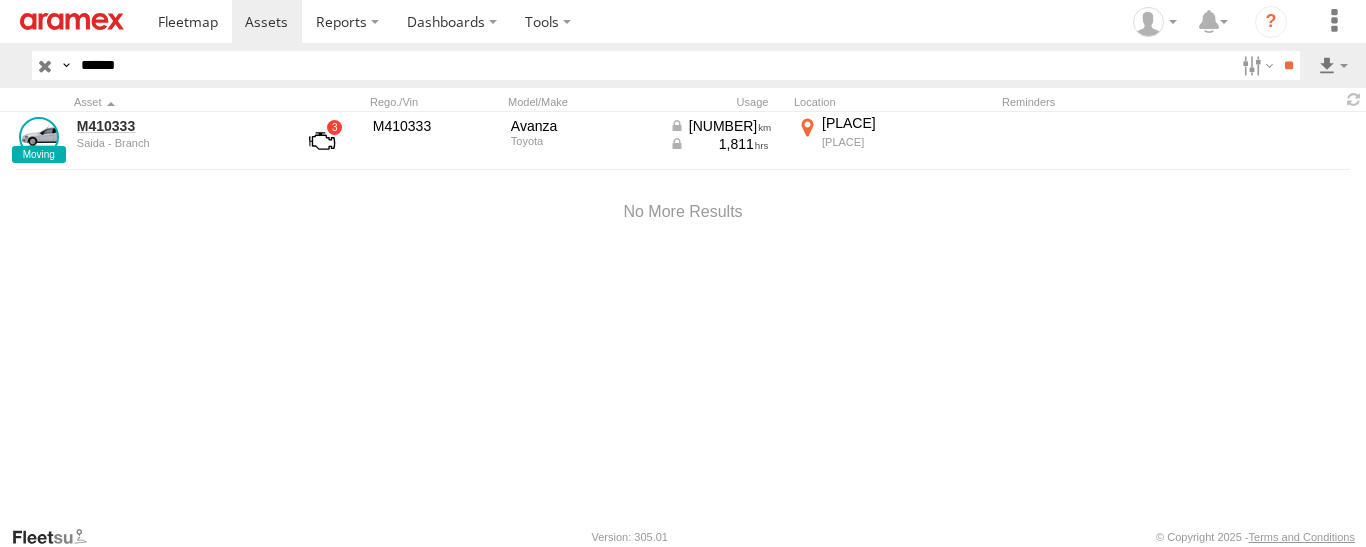 click on "******" at bounding box center (653, 65) 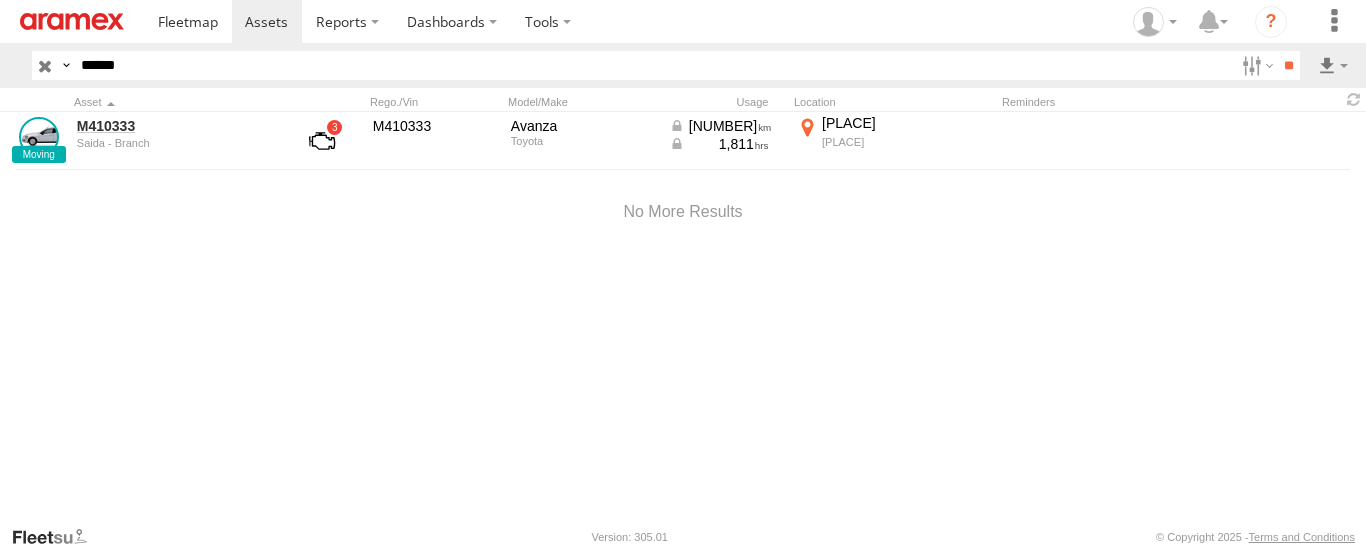 click on "**" at bounding box center (1288, 65) 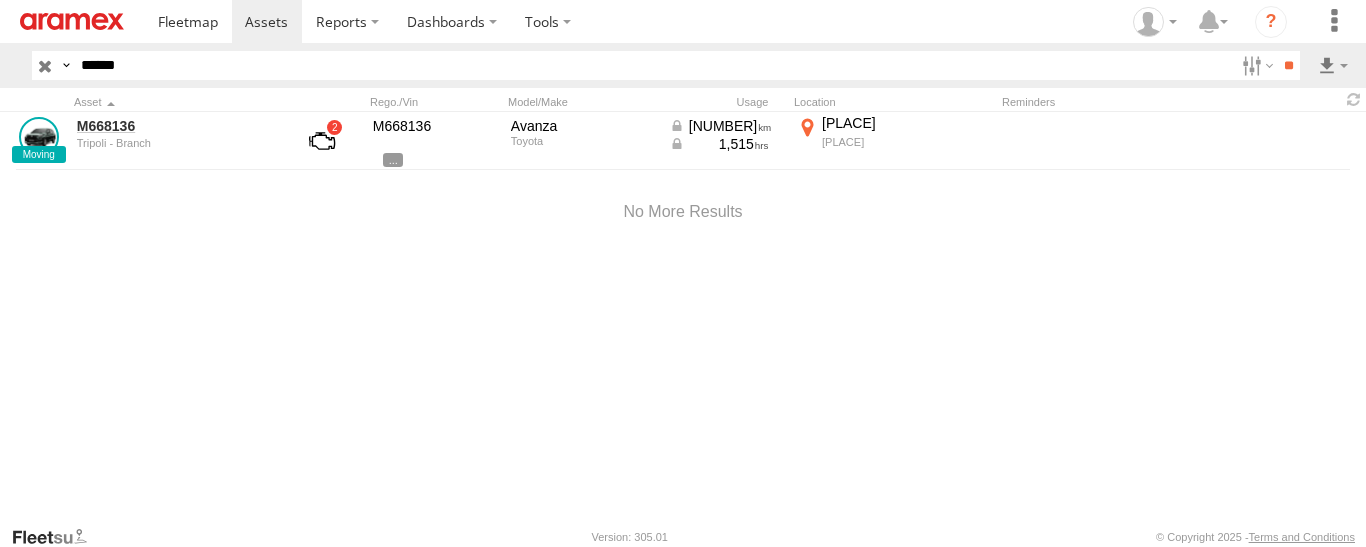 click on "******" at bounding box center [653, 65] 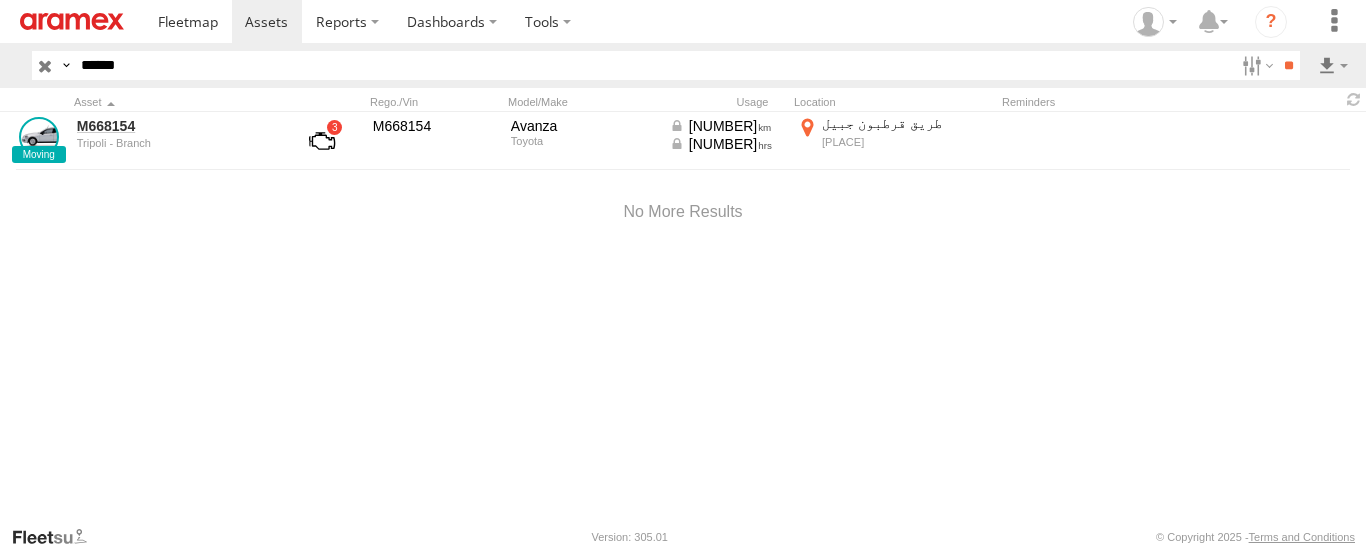 click on "******" at bounding box center [653, 65] 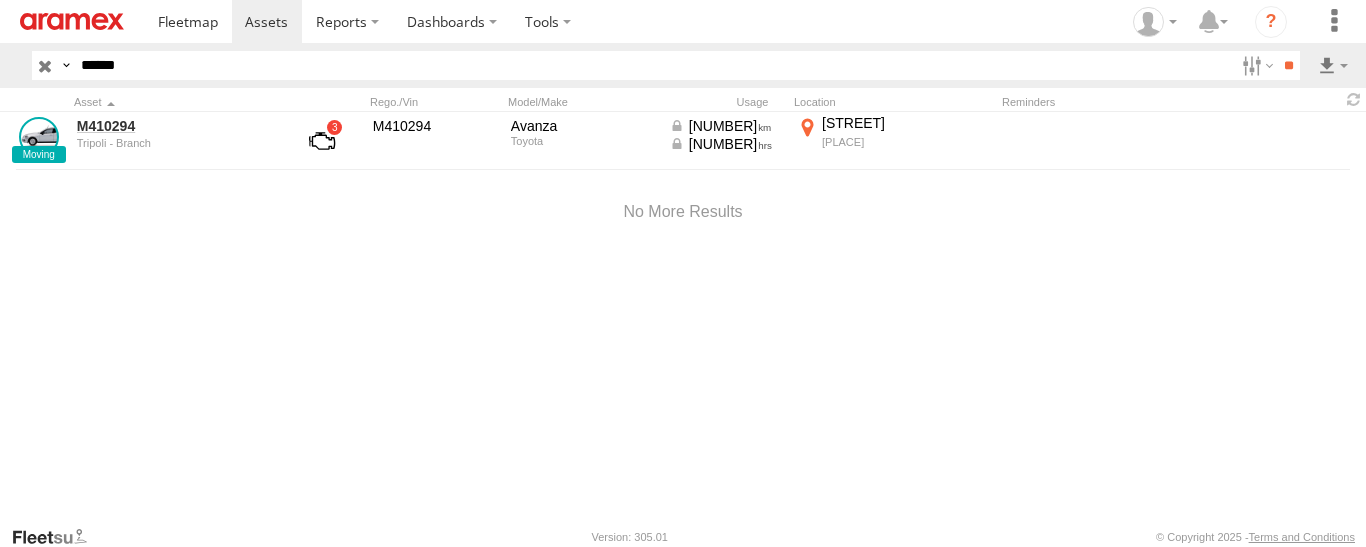 click on "******" at bounding box center (653, 65) 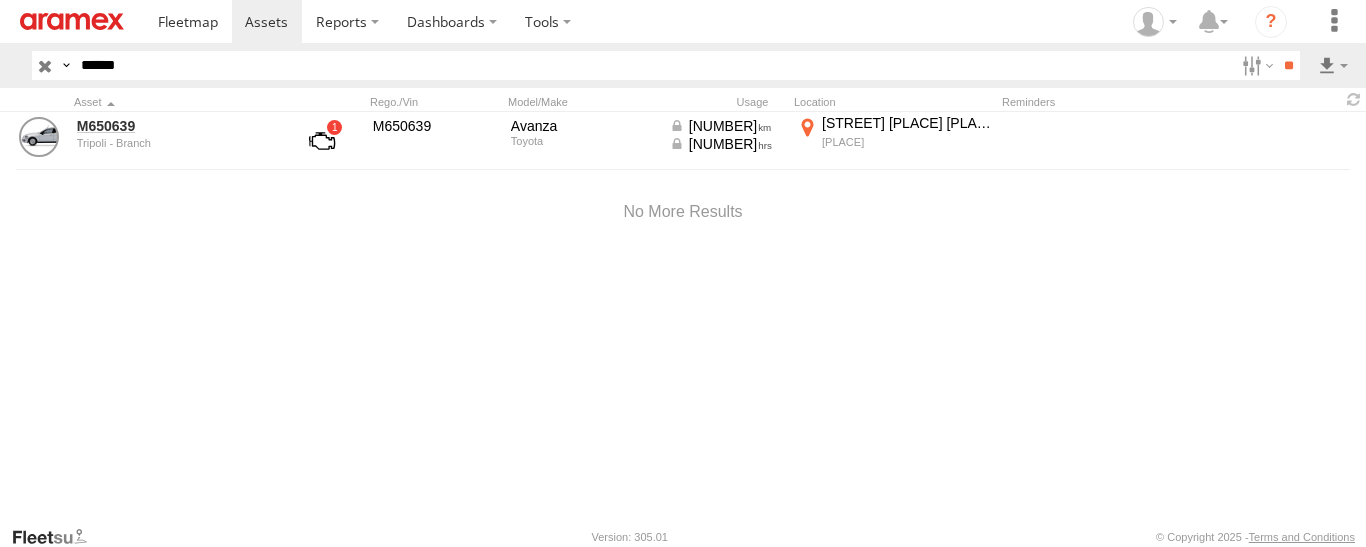 click on "******" at bounding box center [653, 65] 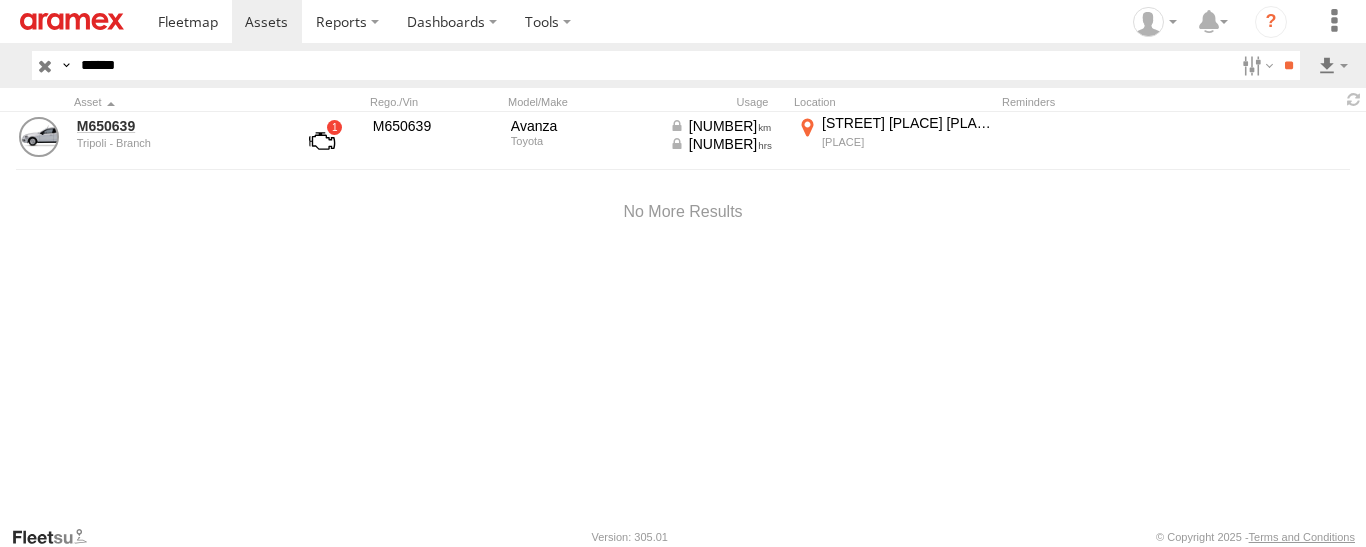 click on "**" at bounding box center (1288, 65) 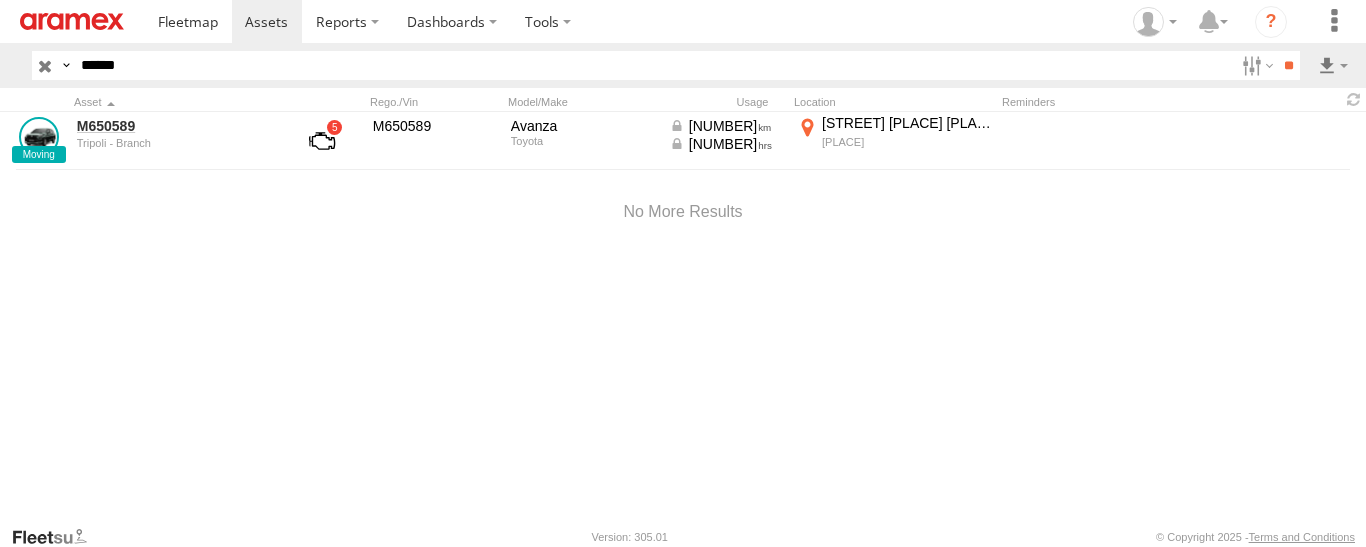 click on "******" at bounding box center [653, 65] 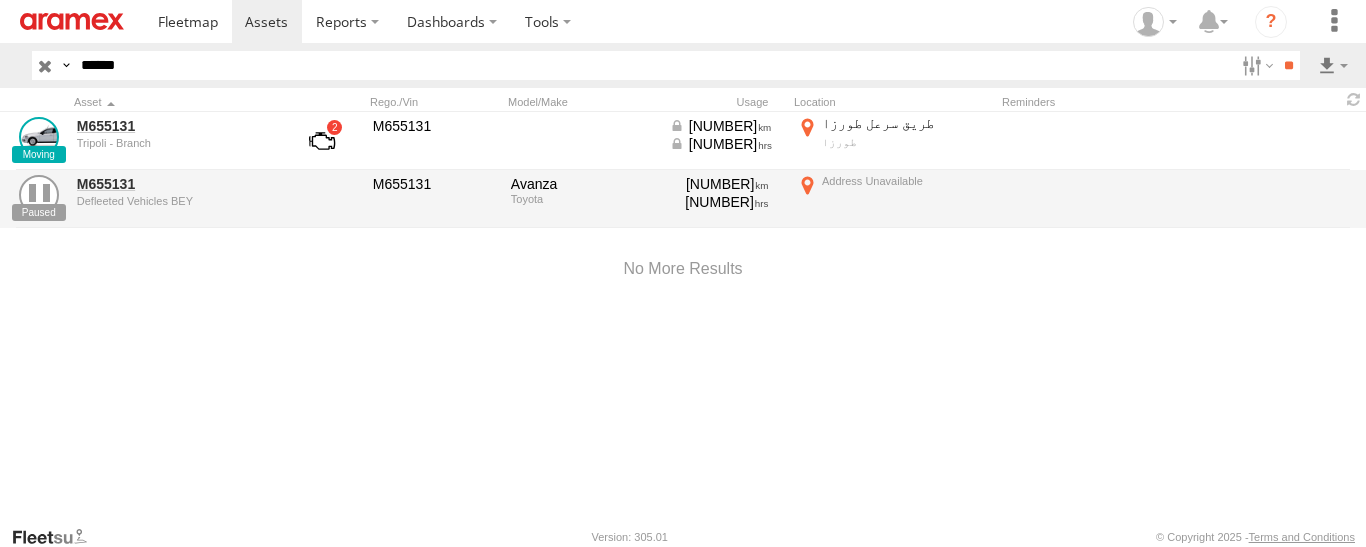 click on "******" at bounding box center [653, 65] 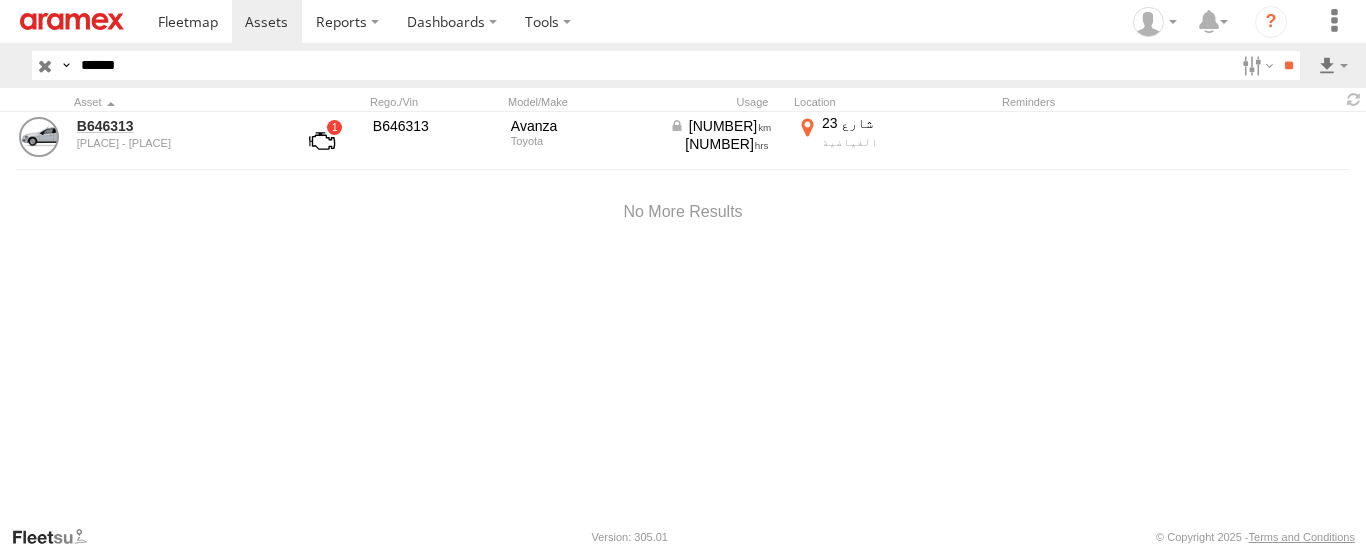click on "******" at bounding box center [653, 65] 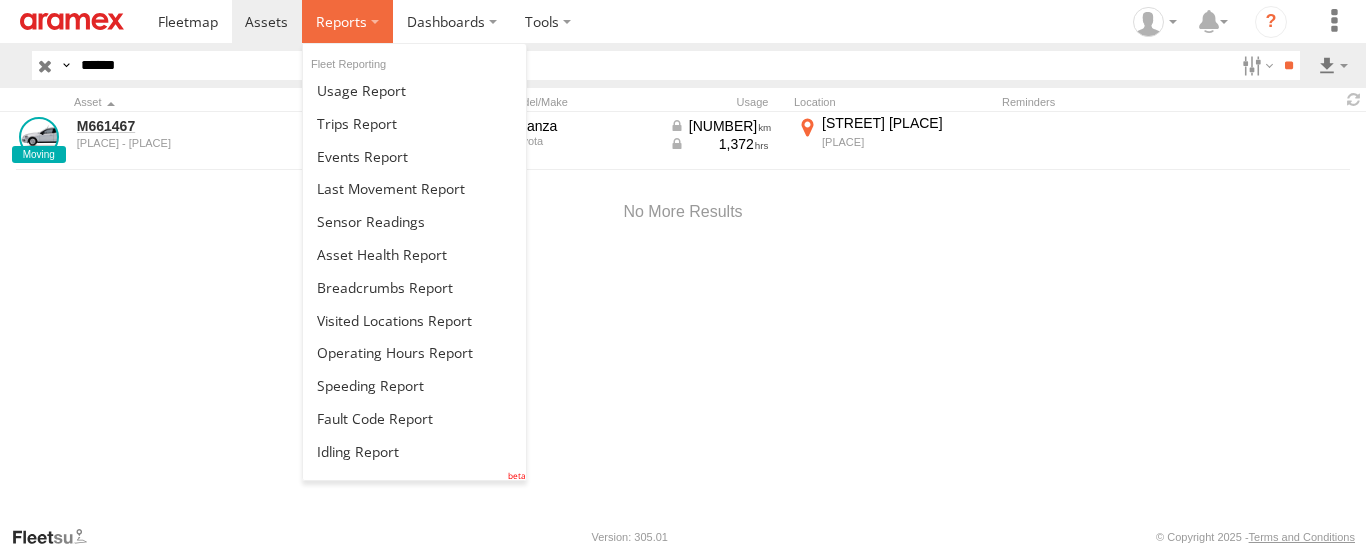 click at bounding box center (347, 21) 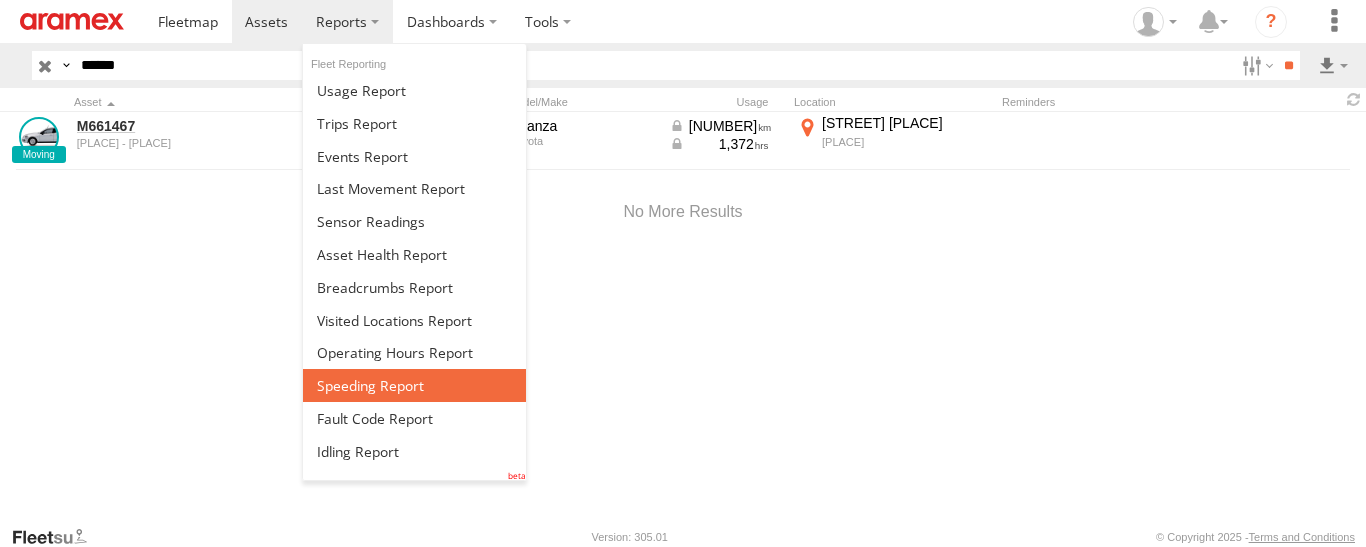click at bounding box center [370, 385] 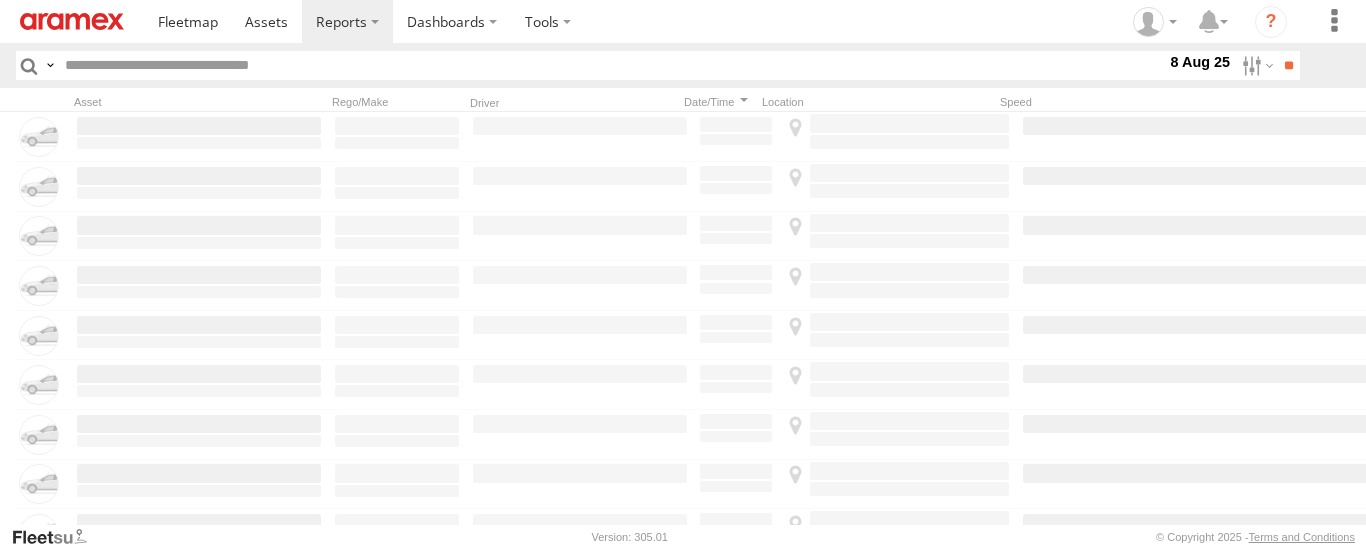 scroll, scrollTop: 0, scrollLeft: 0, axis: both 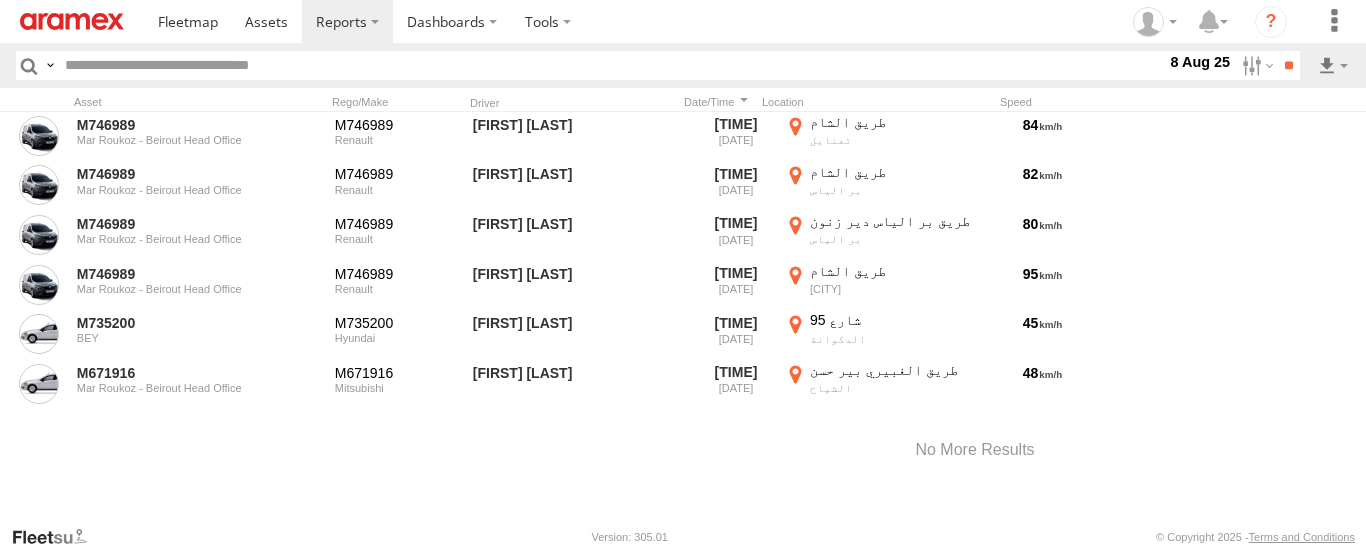 click on "8 Aug 25" at bounding box center (1200, 62) 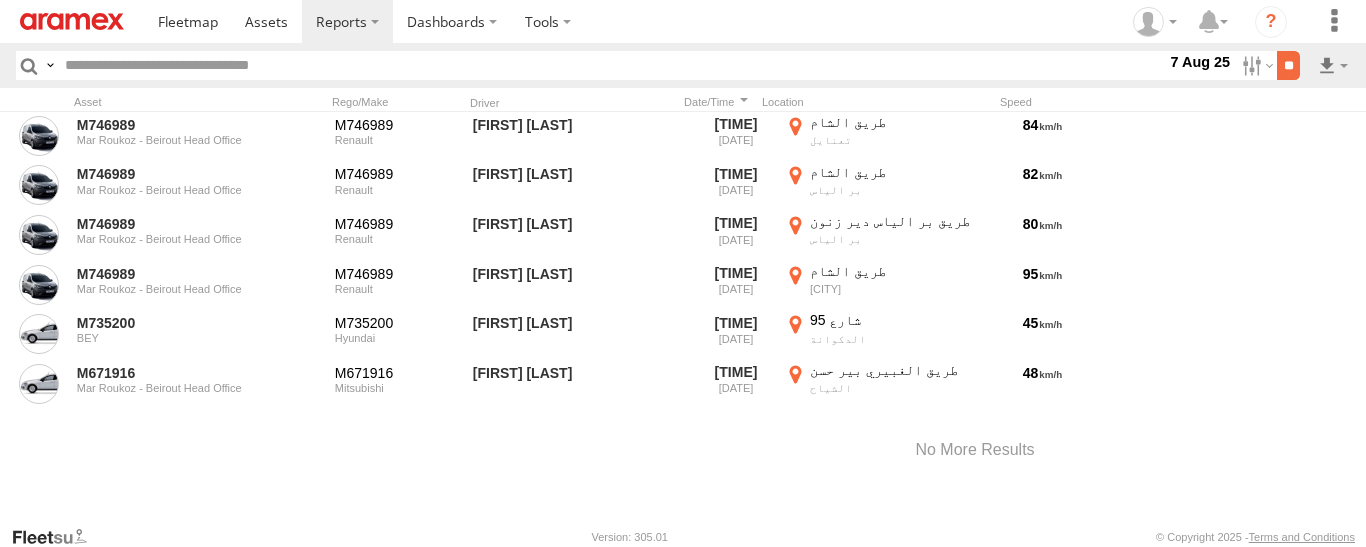 click on "**" at bounding box center (1288, 65) 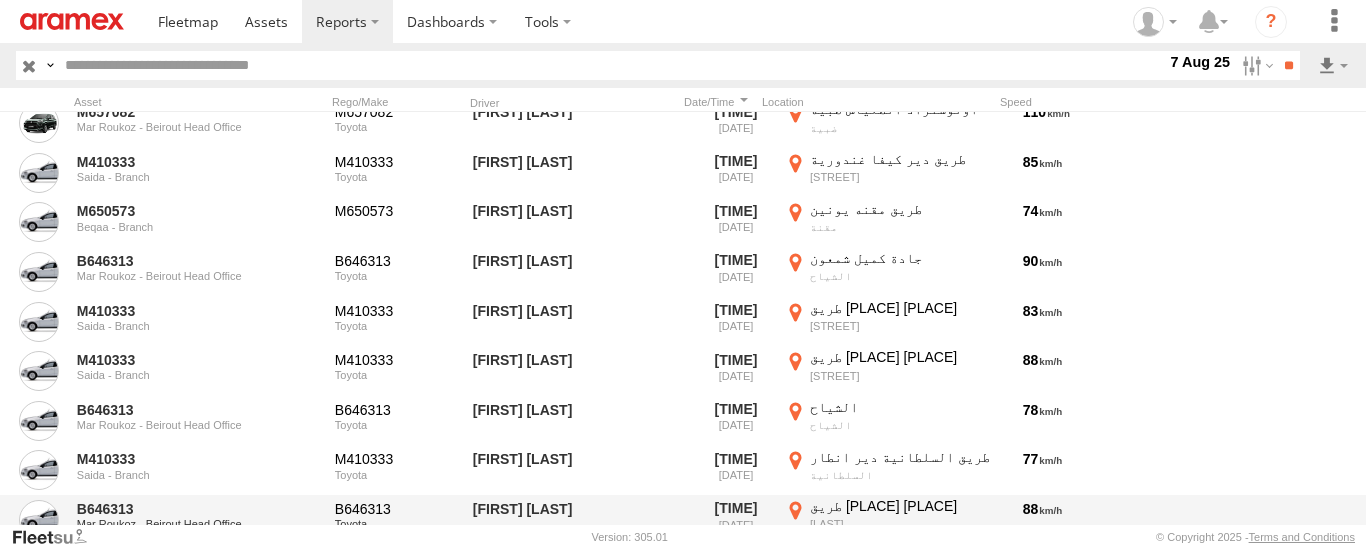 scroll, scrollTop: 24300, scrollLeft: 0, axis: vertical 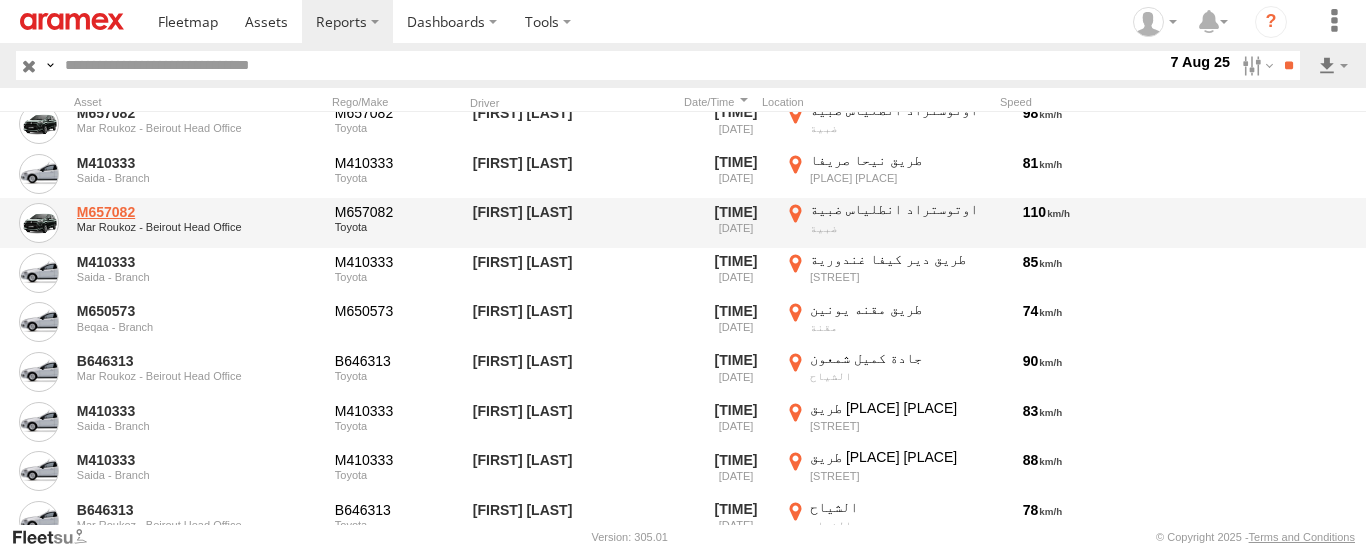click on "M657082" at bounding box center [199, 212] 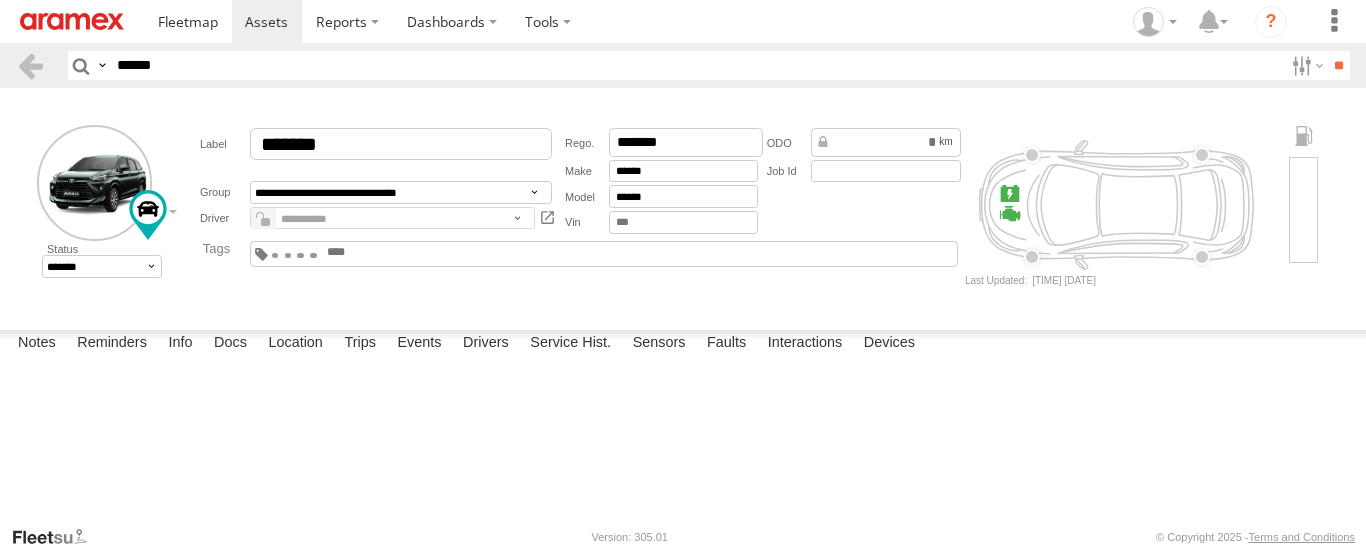 scroll, scrollTop: 0, scrollLeft: 0, axis: both 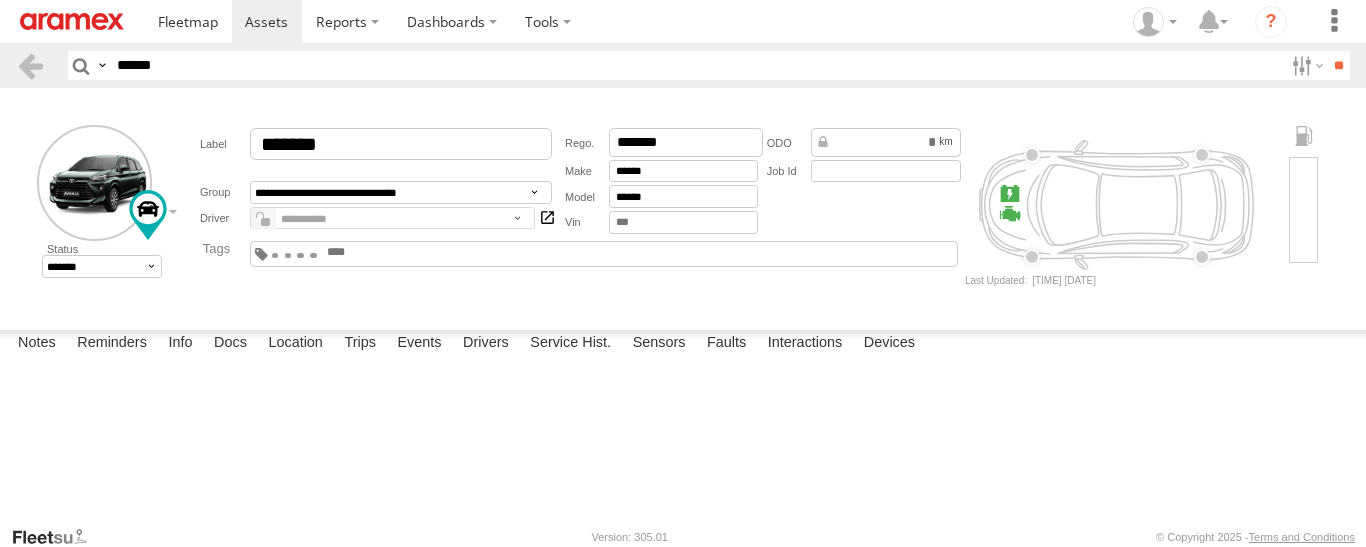 click at bounding box center [548, 218] 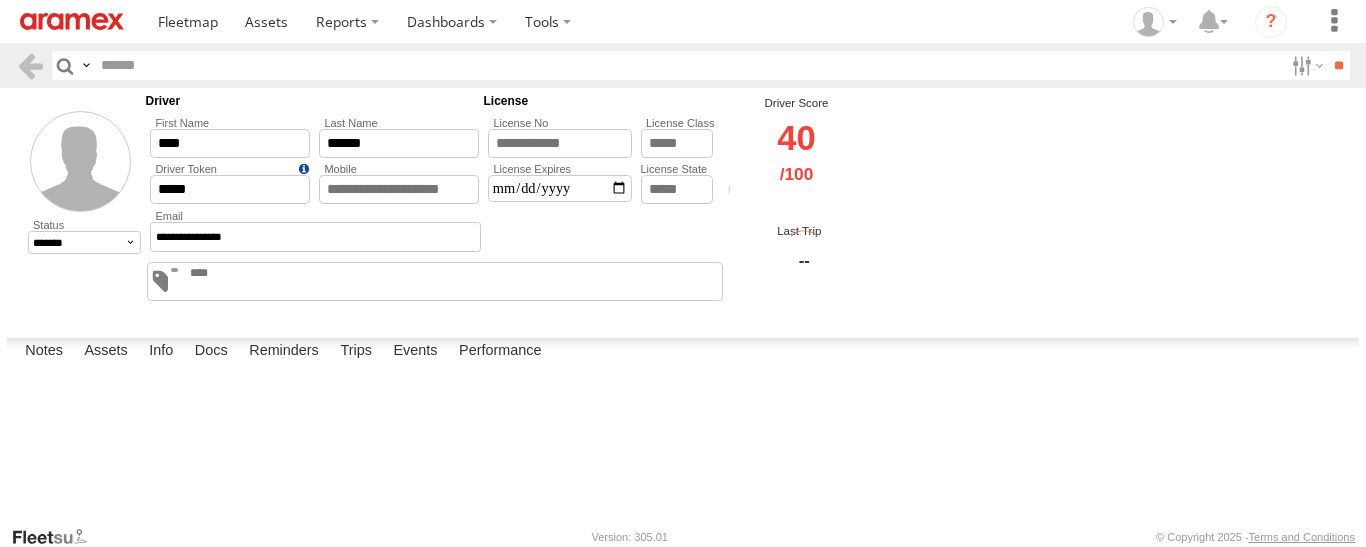 scroll, scrollTop: 0, scrollLeft: 0, axis: both 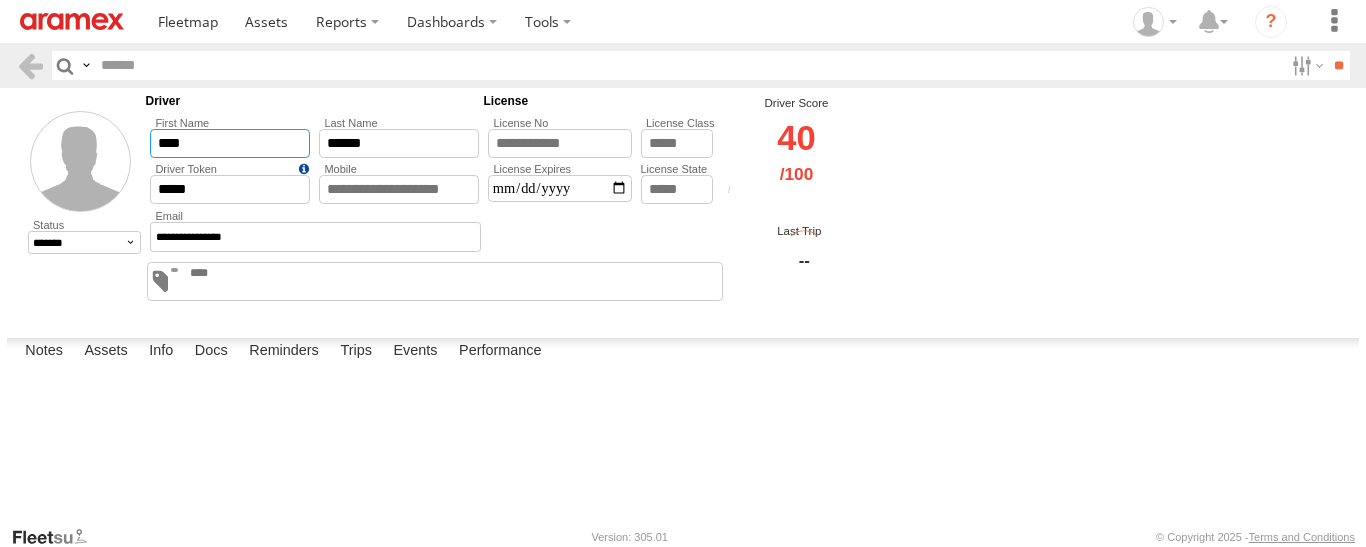 drag, startPoint x: 213, startPoint y: 147, endPoint x: 144, endPoint y: 149, distance: 69.02898 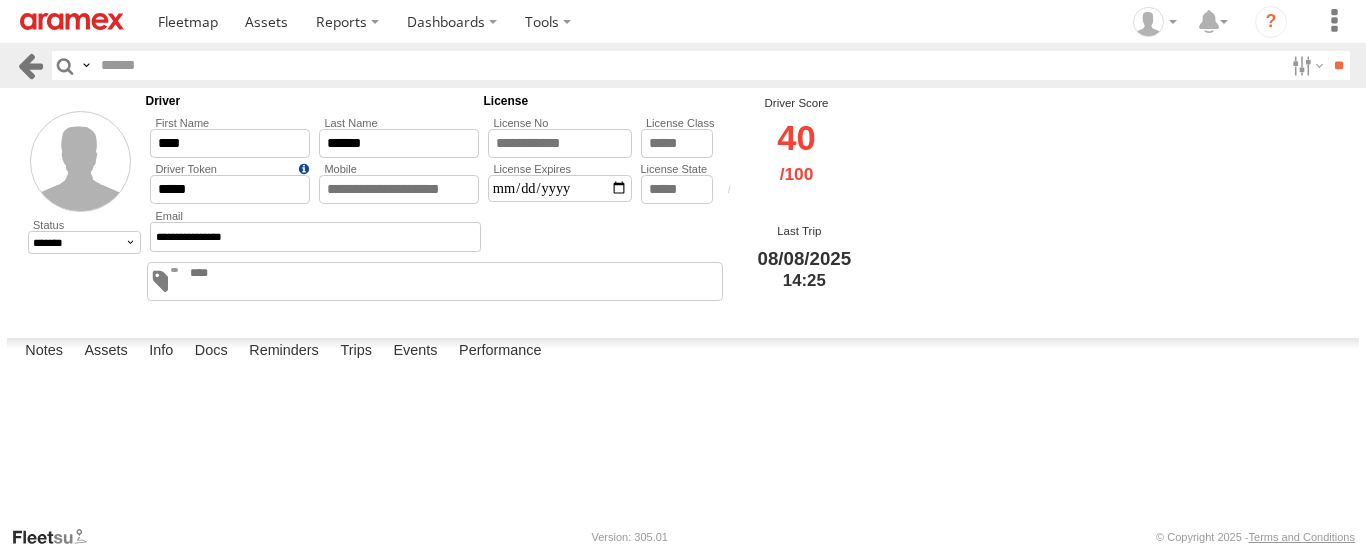 click at bounding box center (30, 65) 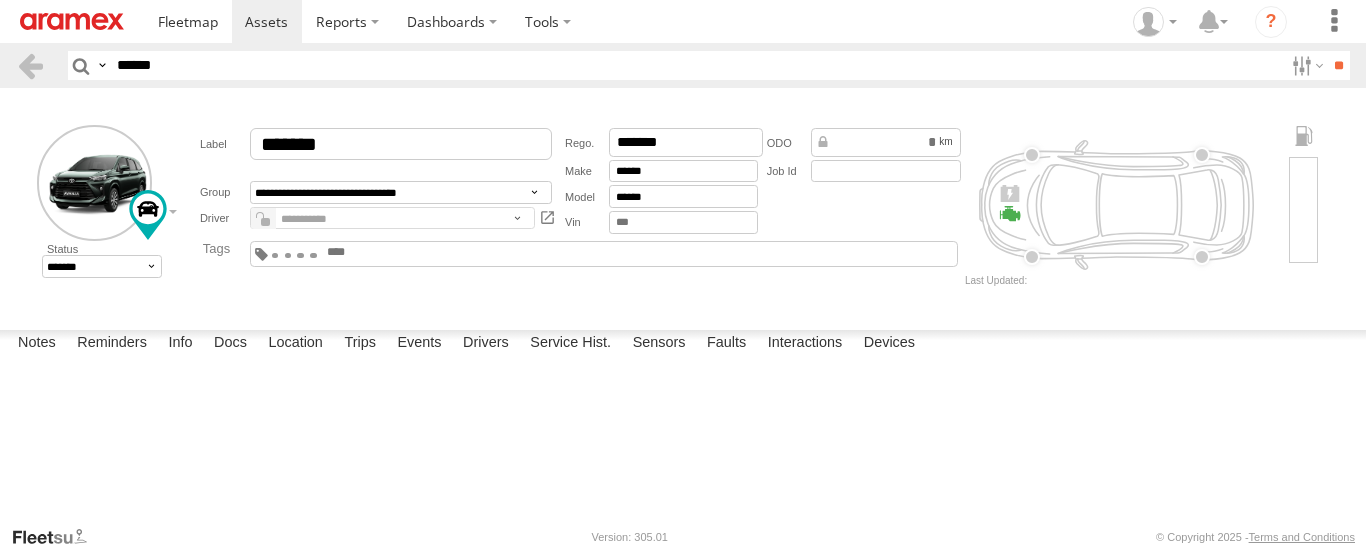 scroll, scrollTop: 0, scrollLeft: 0, axis: both 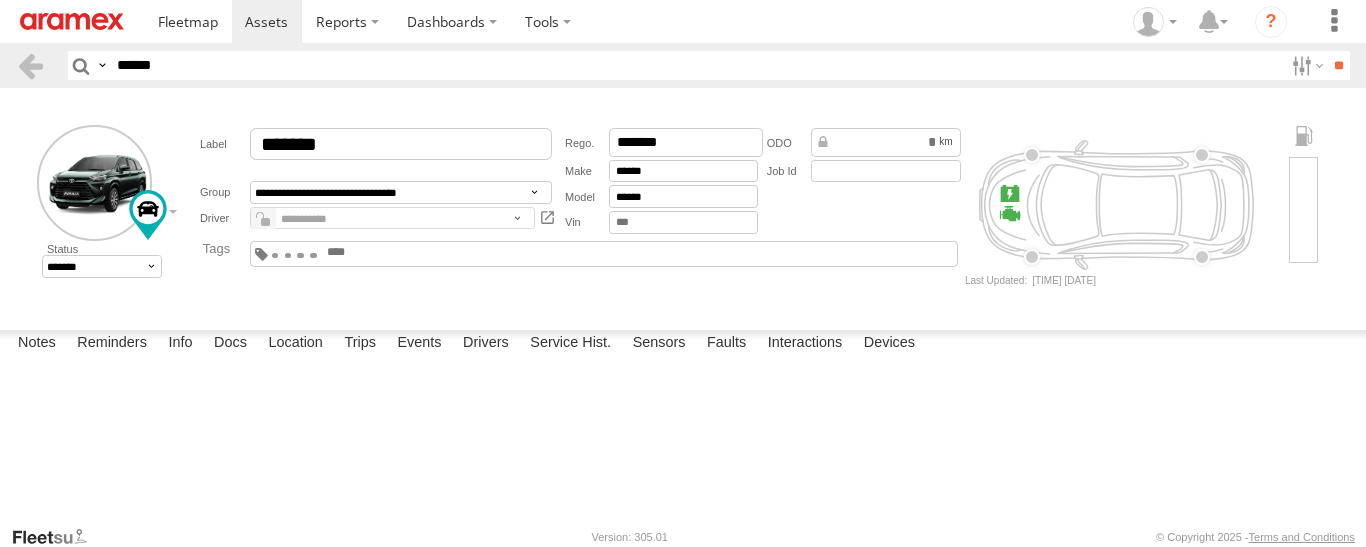 click on "New Note
Save" at bounding box center (0, 0) 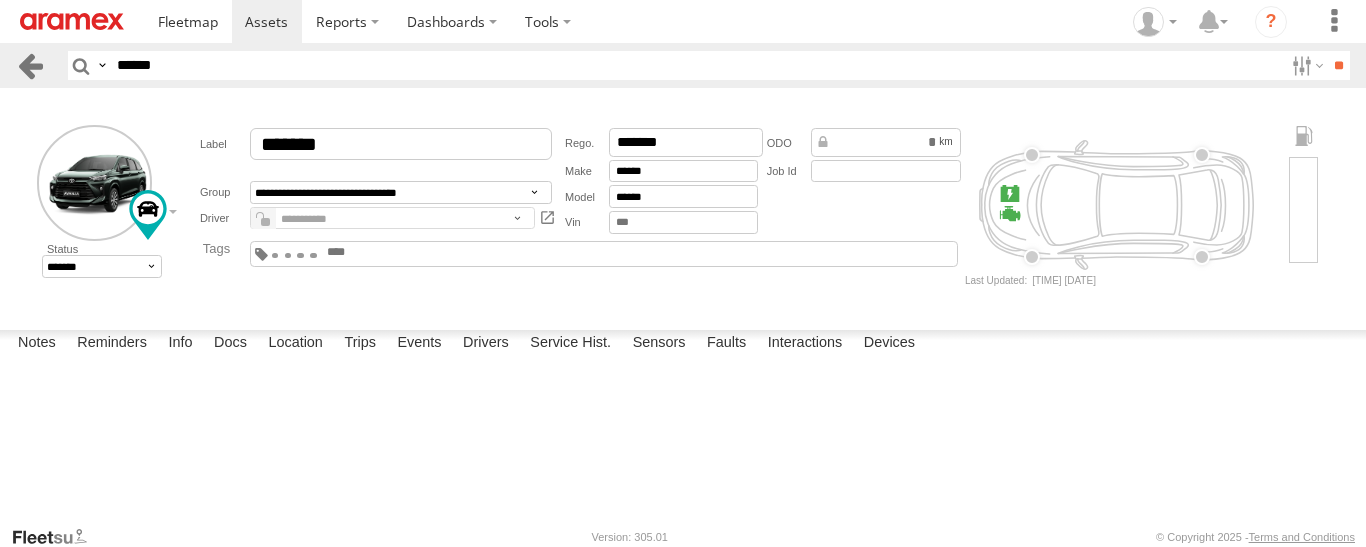 click at bounding box center (30, 65) 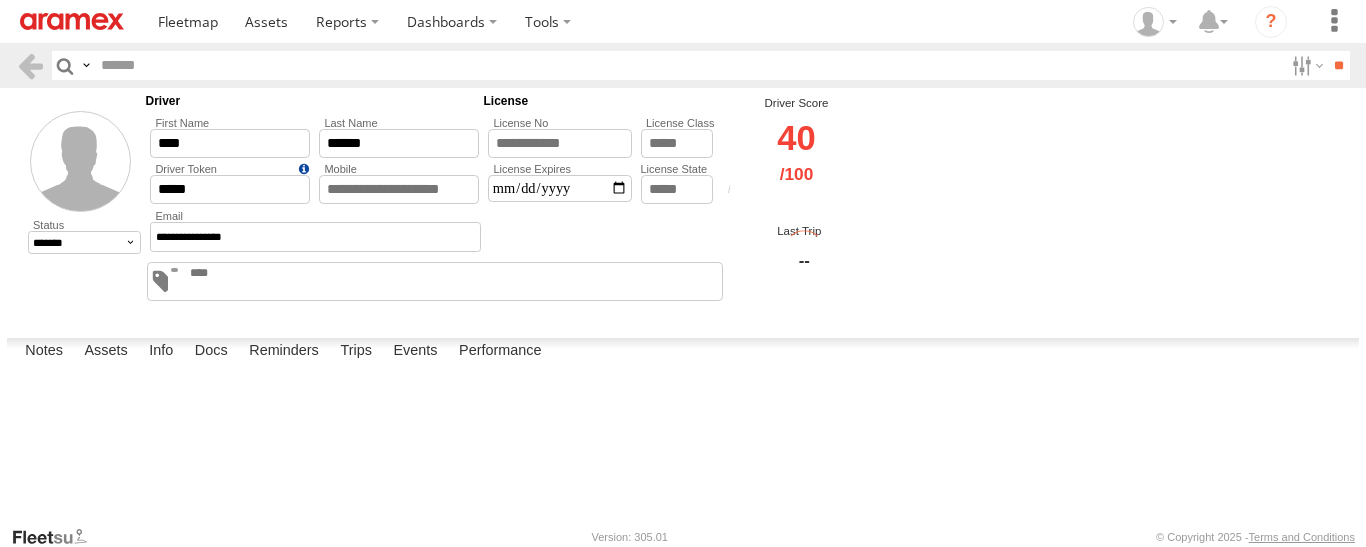 scroll, scrollTop: 0, scrollLeft: 0, axis: both 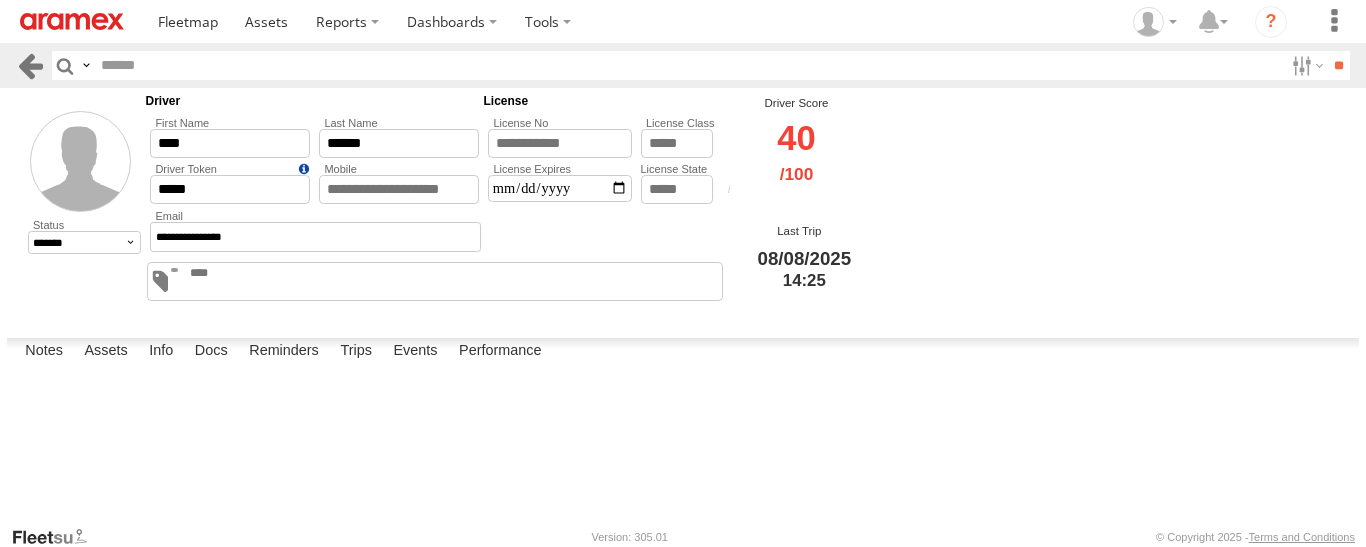 click at bounding box center (30, 65) 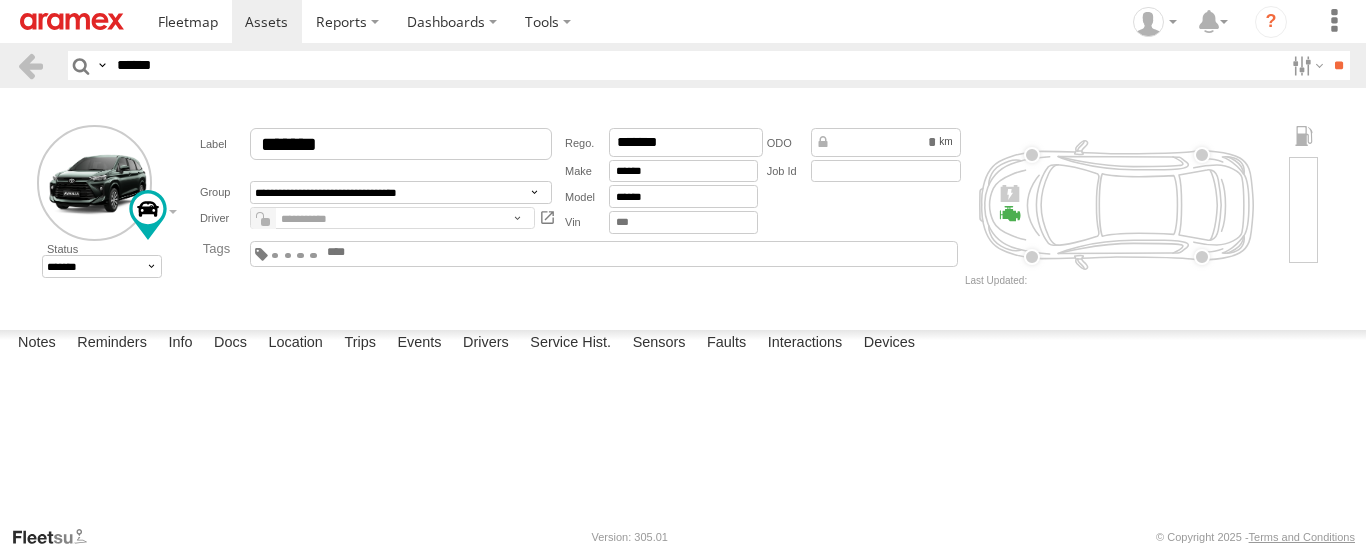 scroll, scrollTop: 0, scrollLeft: 0, axis: both 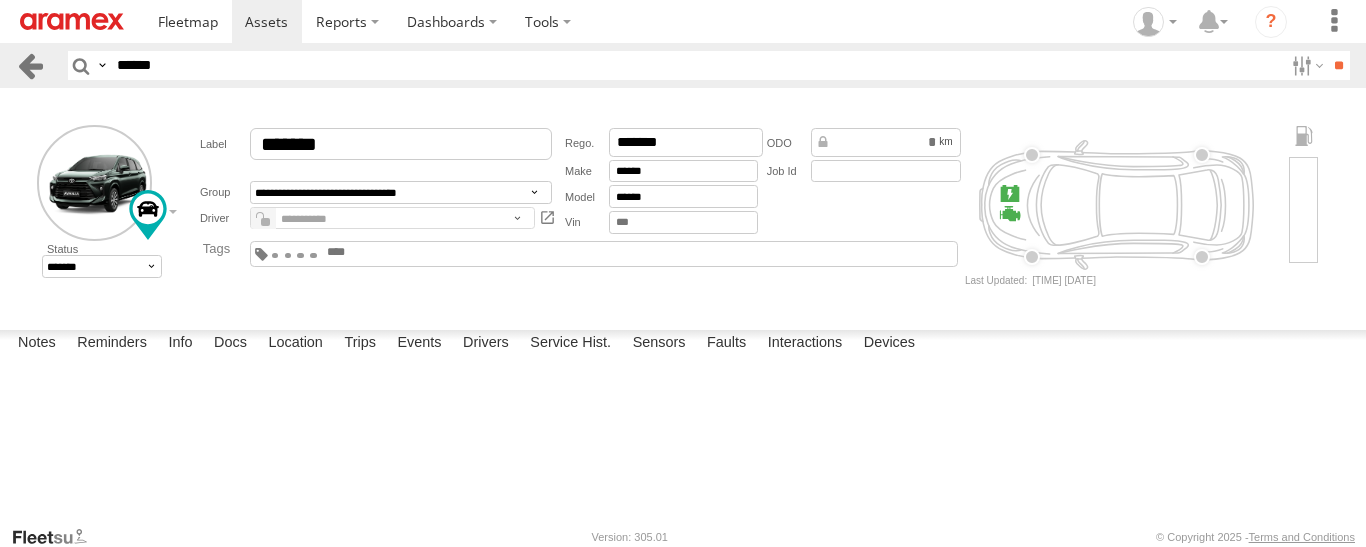 click at bounding box center (30, 65) 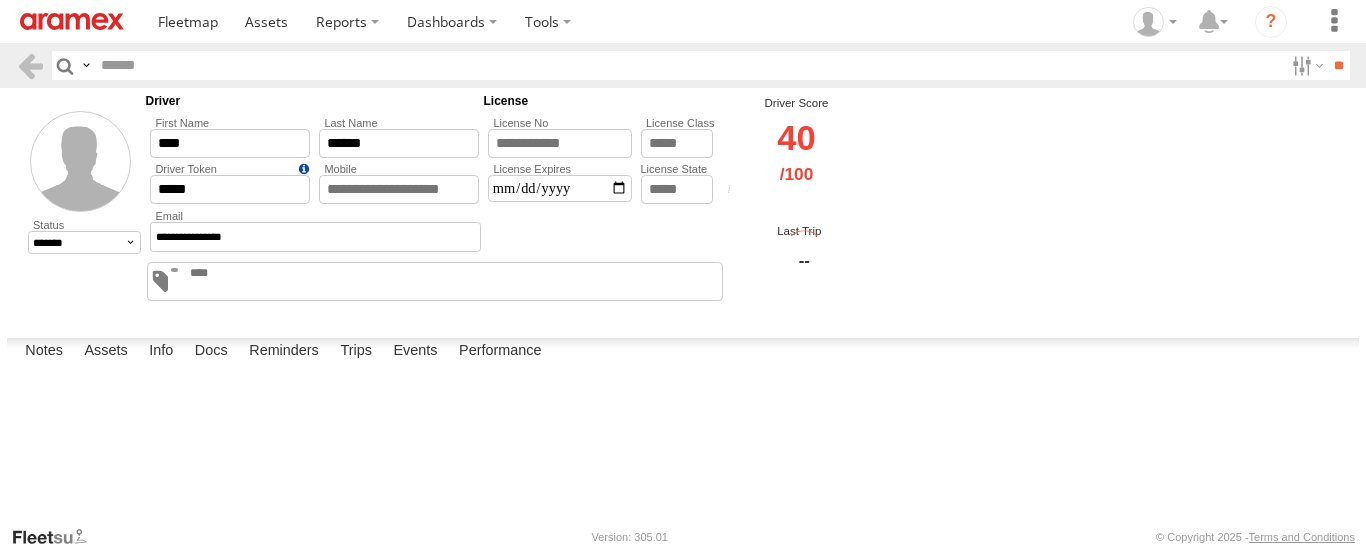 scroll, scrollTop: 0, scrollLeft: 0, axis: both 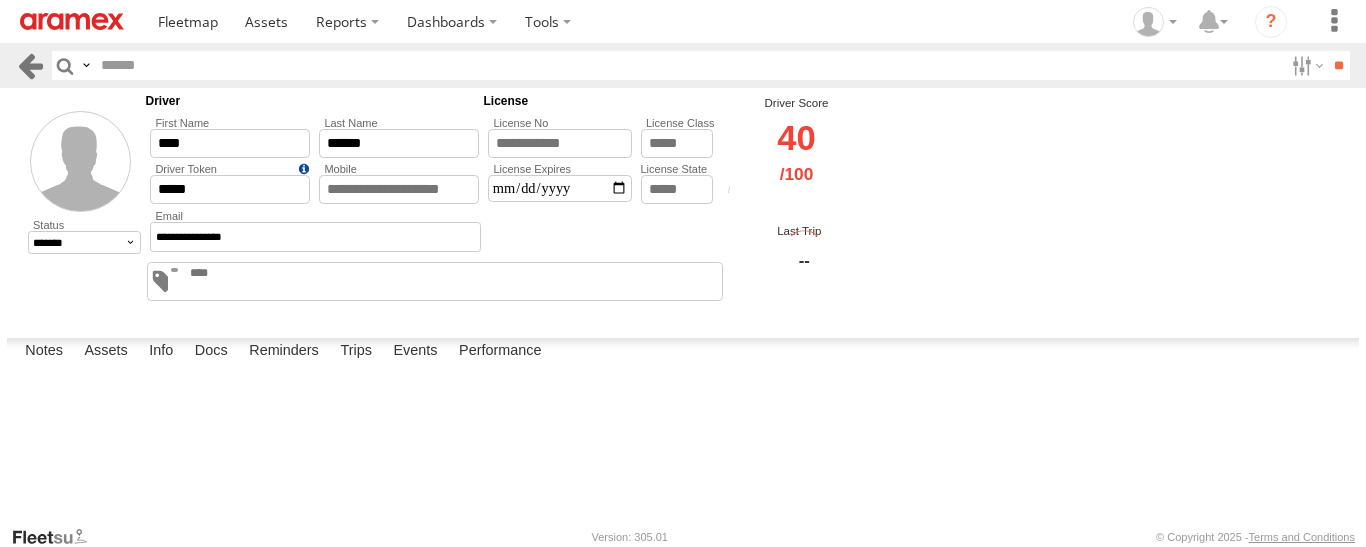 click at bounding box center [30, 65] 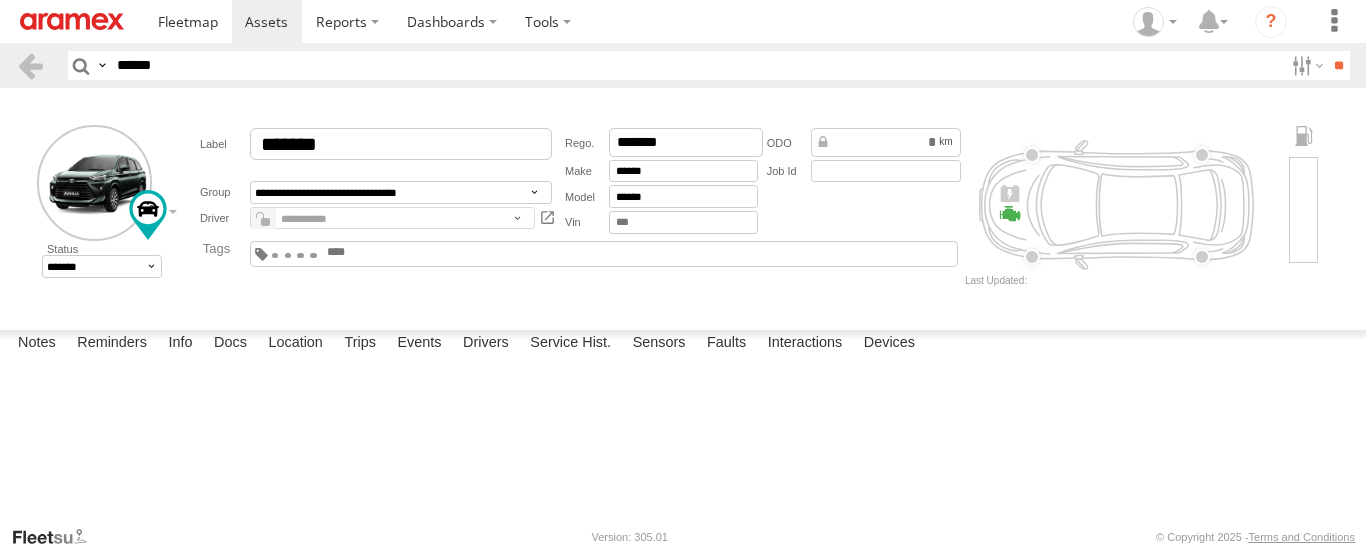scroll, scrollTop: 0, scrollLeft: 0, axis: both 